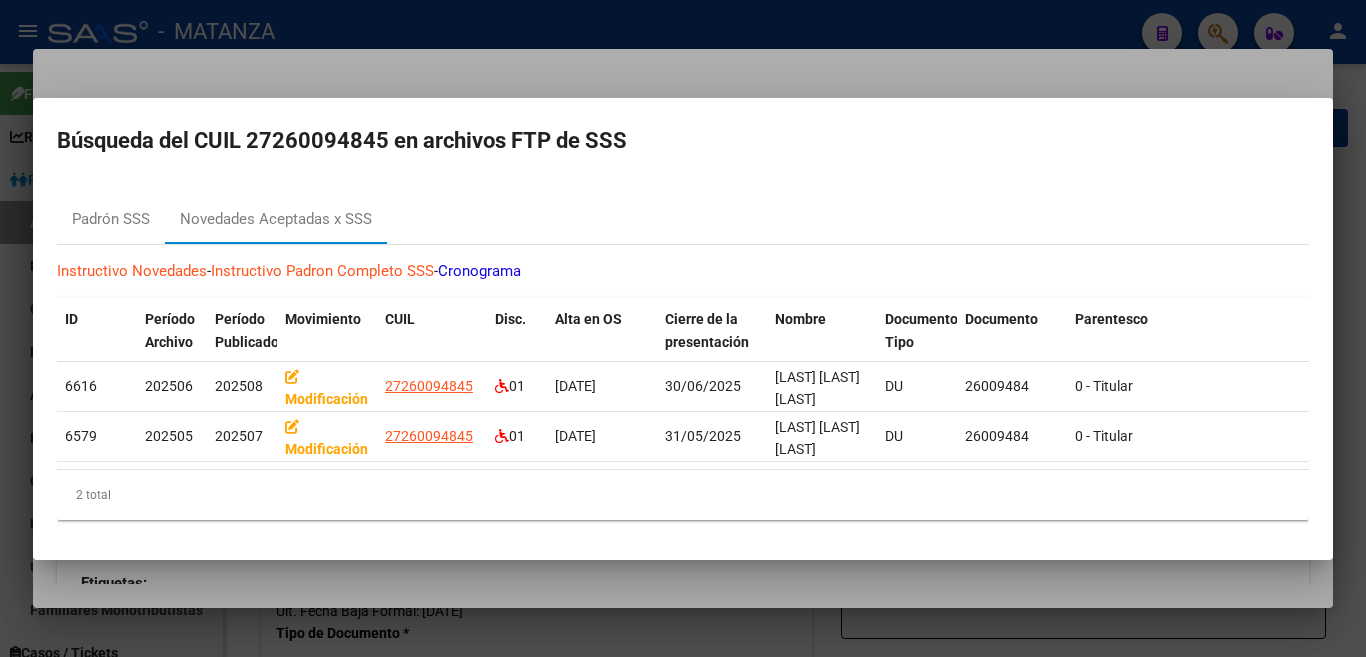 scroll, scrollTop: 0, scrollLeft: 0, axis: both 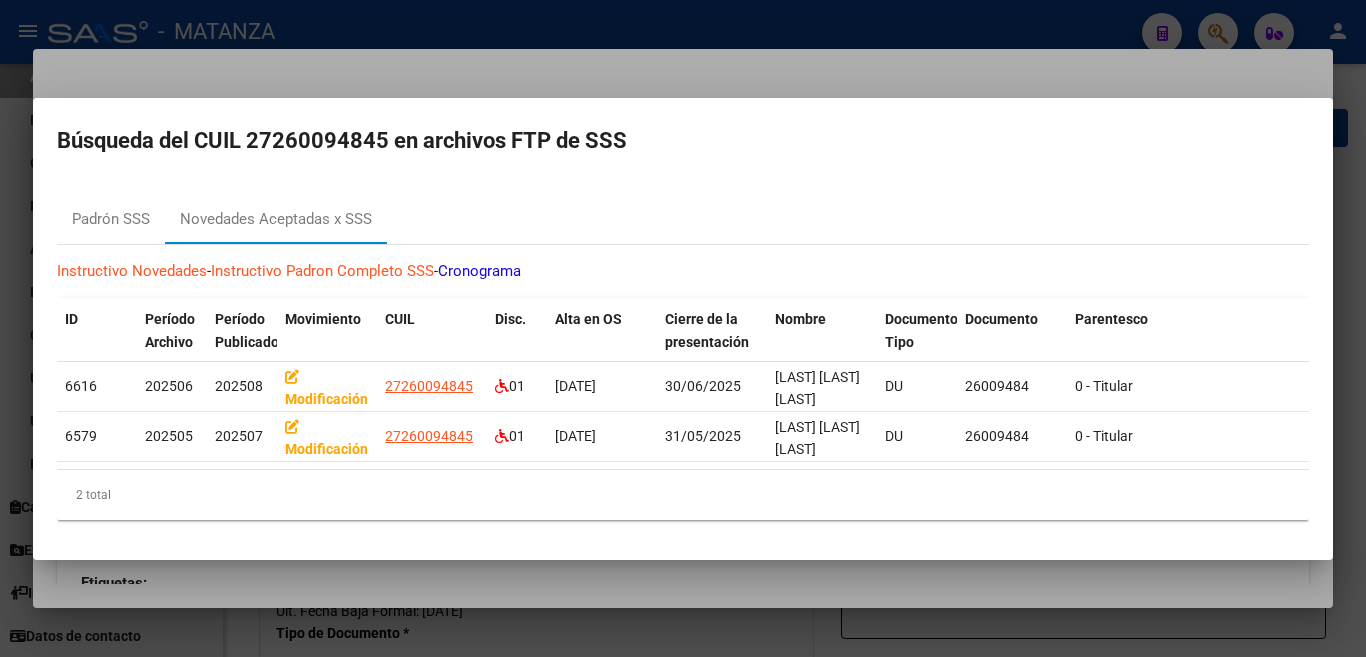 click at bounding box center [683, 328] 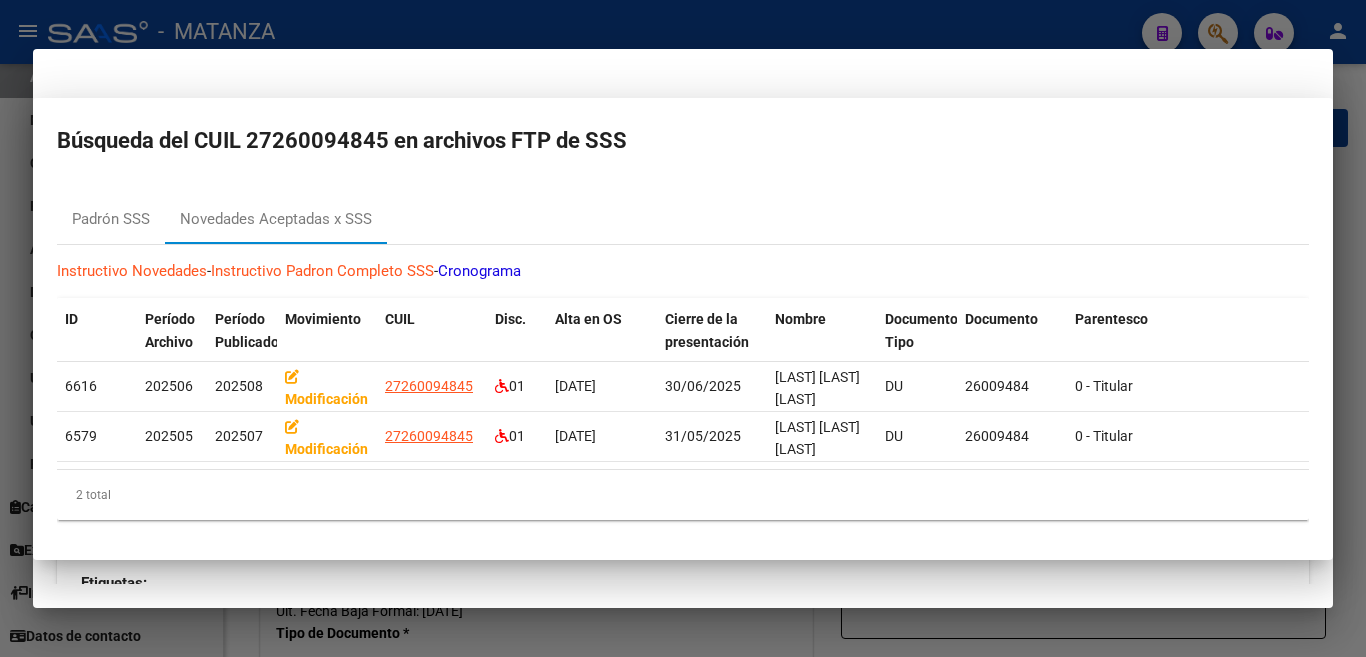 click on "Análisis Afiliado - CUIL: [NUMBER] DATOS PADRÓN ÁGIL: [LAST] [LAST] [LAST] | ACTIVO | AFILIADO TITULAR Datos Personales y Afiliatorios según Entes Externos: SSS FTP ARCA Padrón ARCA Impuestos Organismos Ext. No hay casos -> Crear Gerenciador: Z10 - Matanza Atención telefónica: Atención emergencias: Otros Datos Útiles: Datos de Empadronamiento Enviar Credencial Digital remove_red_eye Movimientos Sin Certificado Discapacidad Crear Familiar ABM Rápido ABM Etiquetas: Estado: ACTIVO Última Alta Formal: [DATE] Comentario ADMIN: Migración Padrón Completo SSS el 2021-04-06 09:42:13 DATOS DEL AFILIADO Apellido: [LAST] [LAST] [LAST] CUIL: [NUMBER] Documento: DU - DOCUMENTO UNICO [NUMBER] Nacionalidad: ARGENTINA Parentesco: 0 - Titular Estado Civil: Convivencia Discapacitado: SI (01) Sexo: F Nacimiento: [DATE] Edad: 47 Teléfono Particular: [PHONE] Provincia: Buenos Aires Localidad: Código Postal:" at bounding box center (683, 328) 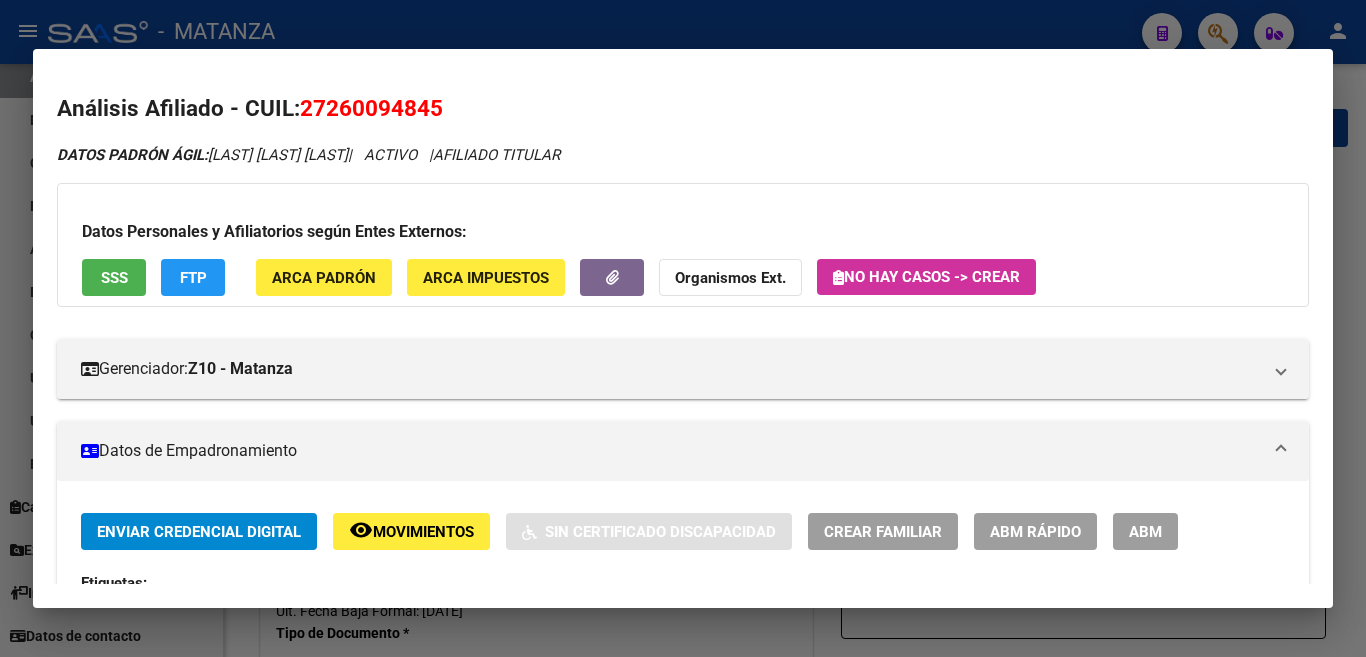 click on "Análisis Afiliado - CUIL: [NUMBER] DATOS PADRÓN ÁGIL: [LAST] [LAST] [LAST] | ACTIVO | AFILIADO TITULAR Datos Personales y Afiliatorios según Entes Externos: SSS FTP ARCA Padrón ARCA Impuestos Organismos Ext. No hay casos -> Crear Gerenciador: Z10 - Matanza Atención telefónica: Atención emergencias: Otros Datos Útiles: Datos de Empadronamiento Enviar Credencial Digital remove_red_eye Movimientos Sin Certificado Discapacidad Crear Familiar ABM Rápido ABM Etiquetas: Estado: ACTIVO Última Alta Formal: [DATE] Comentario ADMIN: Migración Padrón Completo SSS el 2021-04-06 09:42:13 DATOS DEL AFILIADO Apellido: [LAST] [LAST] [LAST] CUIL: [NUMBER] Documento: DU - DOCUMENTO UNICO [NUMBER] Nacionalidad: ARGENTINA Parentesco: 0 - Titular Estado Civil: Convivencia Discapacitado: SI (01) Sexo: F Nacimiento: [DATE] Edad: 47 Teléfono Particular: [PHONE] Provincia: Buenos Aires Localidad: Código Postal:" at bounding box center [683, 328] 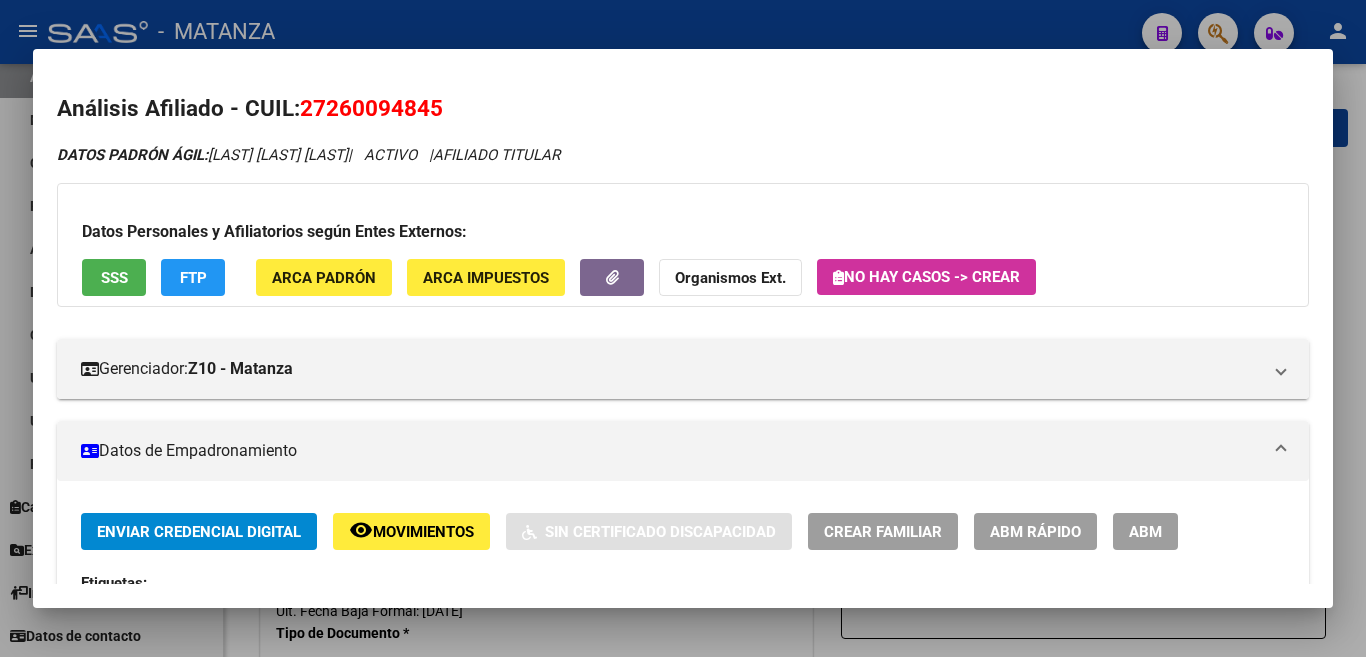 click at bounding box center [683, 328] 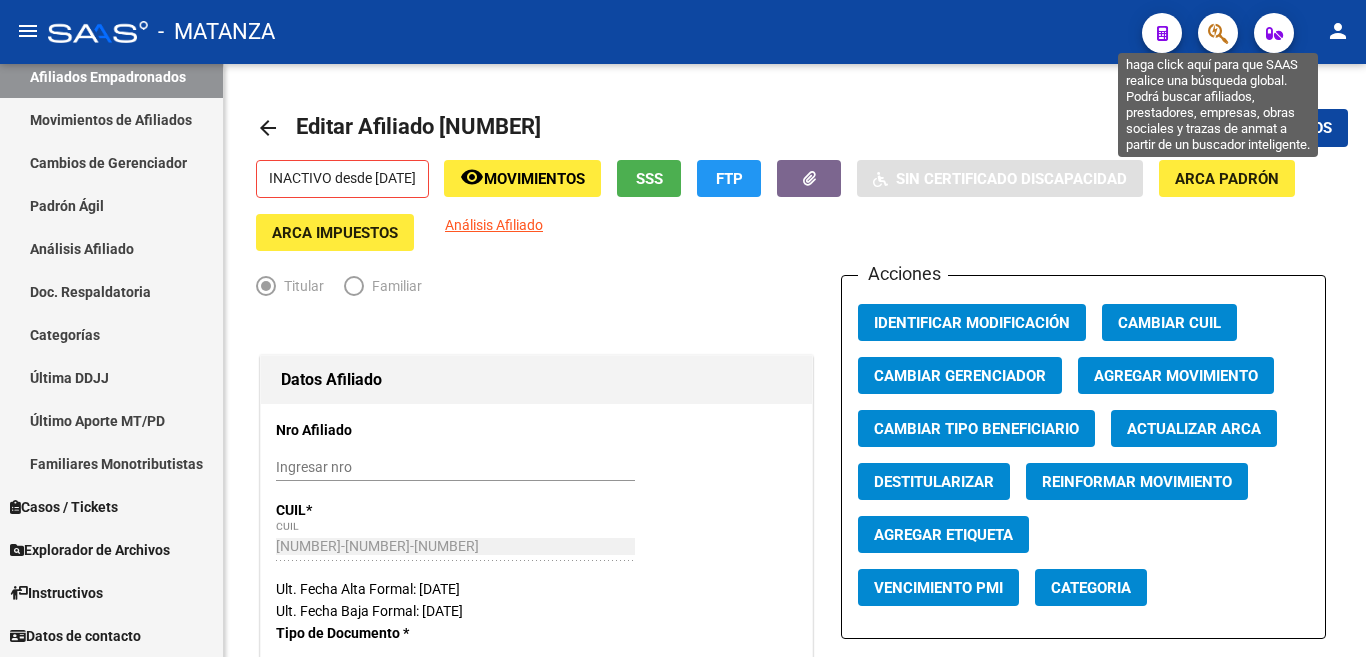 click 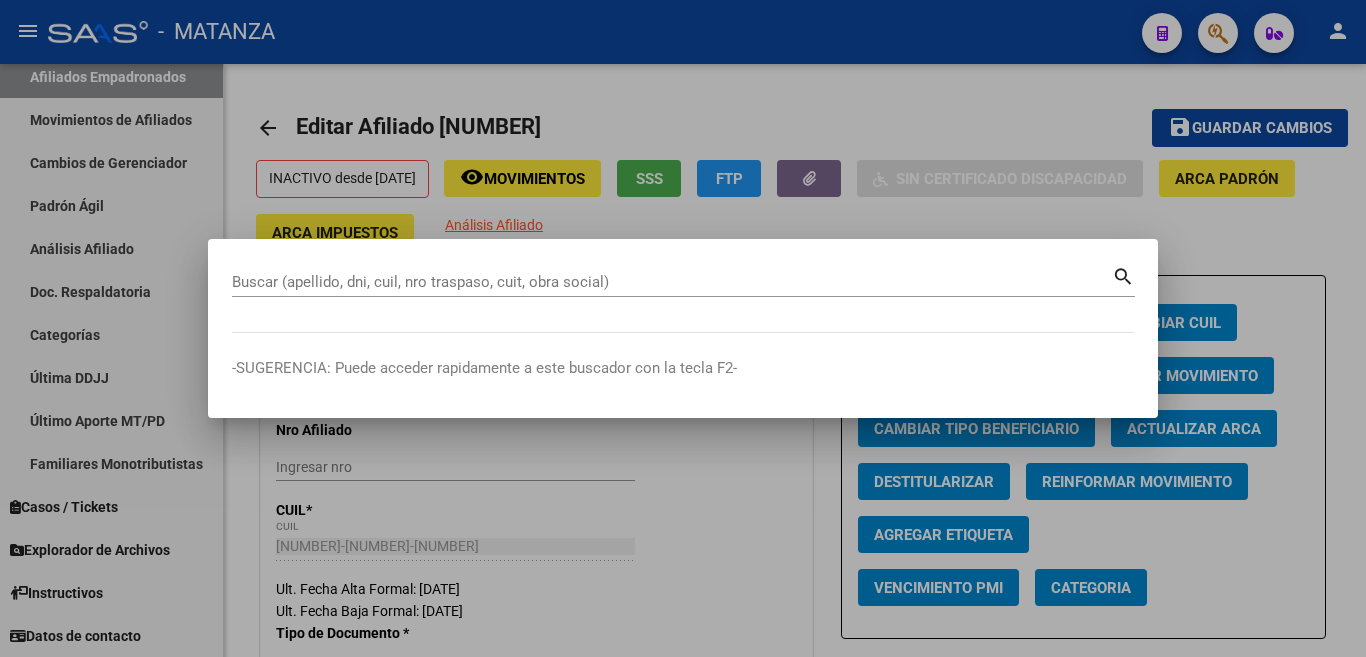 click on "Buscar (apellido, dni, cuil, nro traspaso, cuit, obra social)" at bounding box center (672, 282) 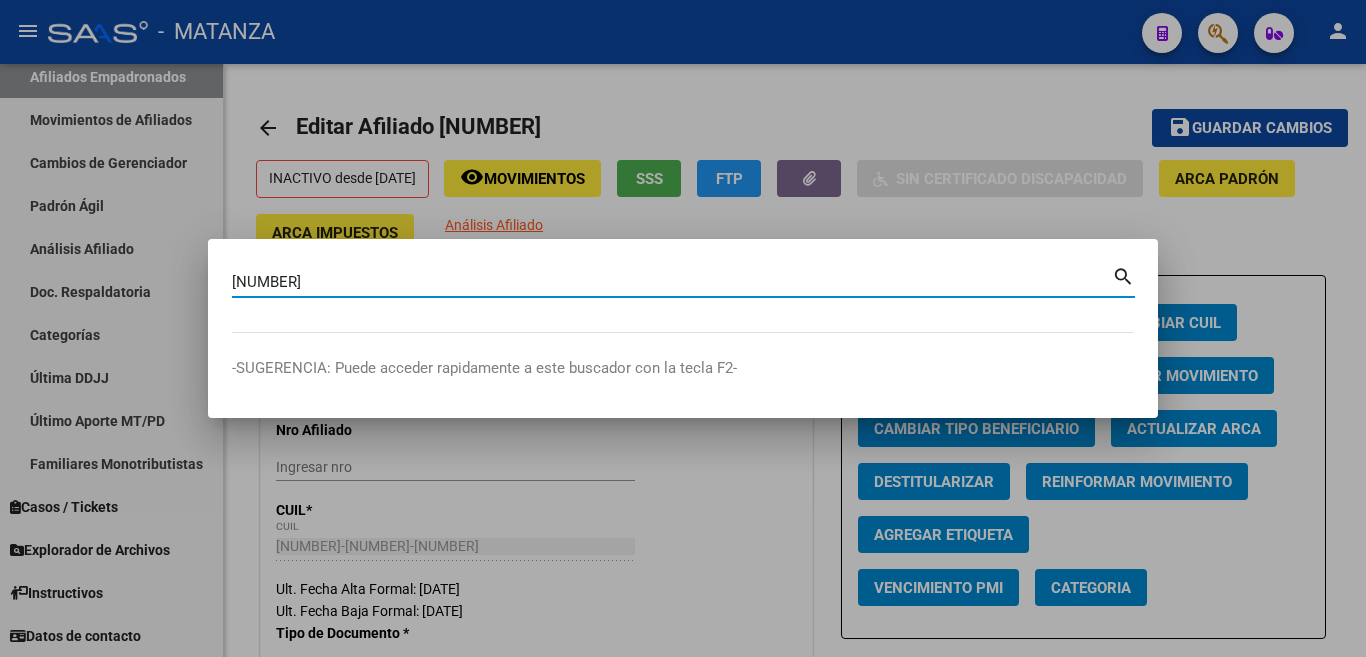 type on "[NUMBER]" 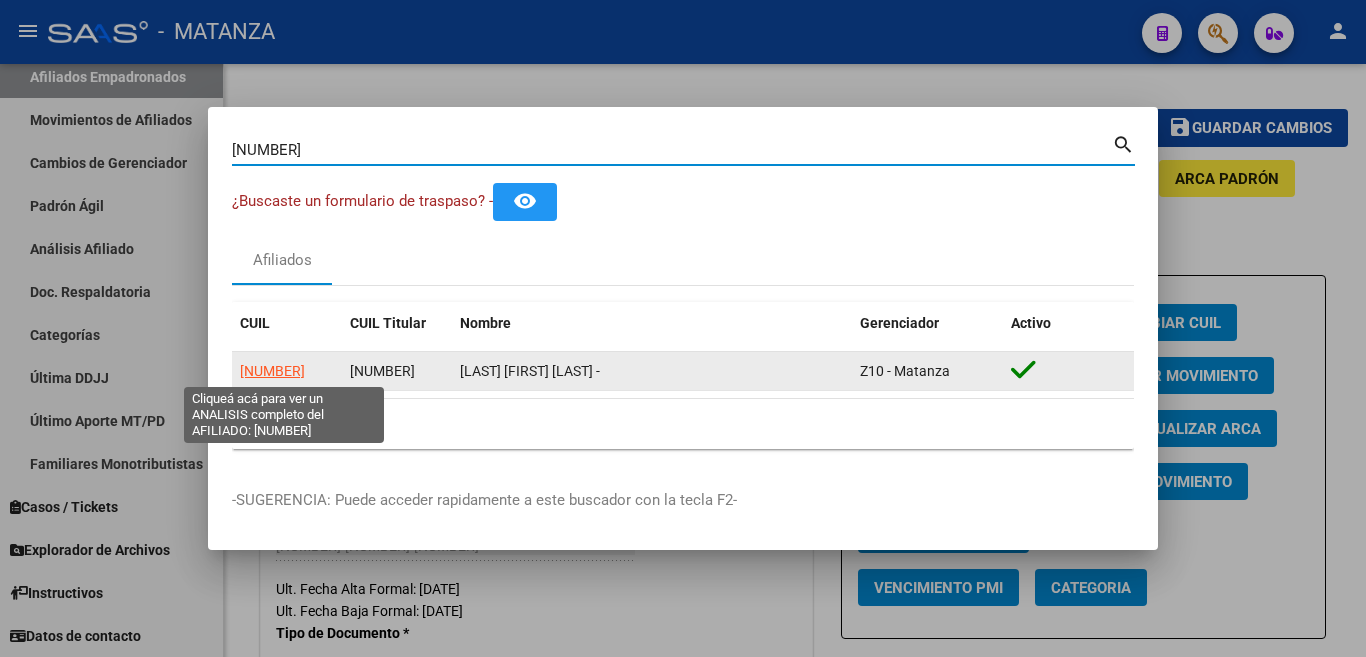click on "[NUMBER]" 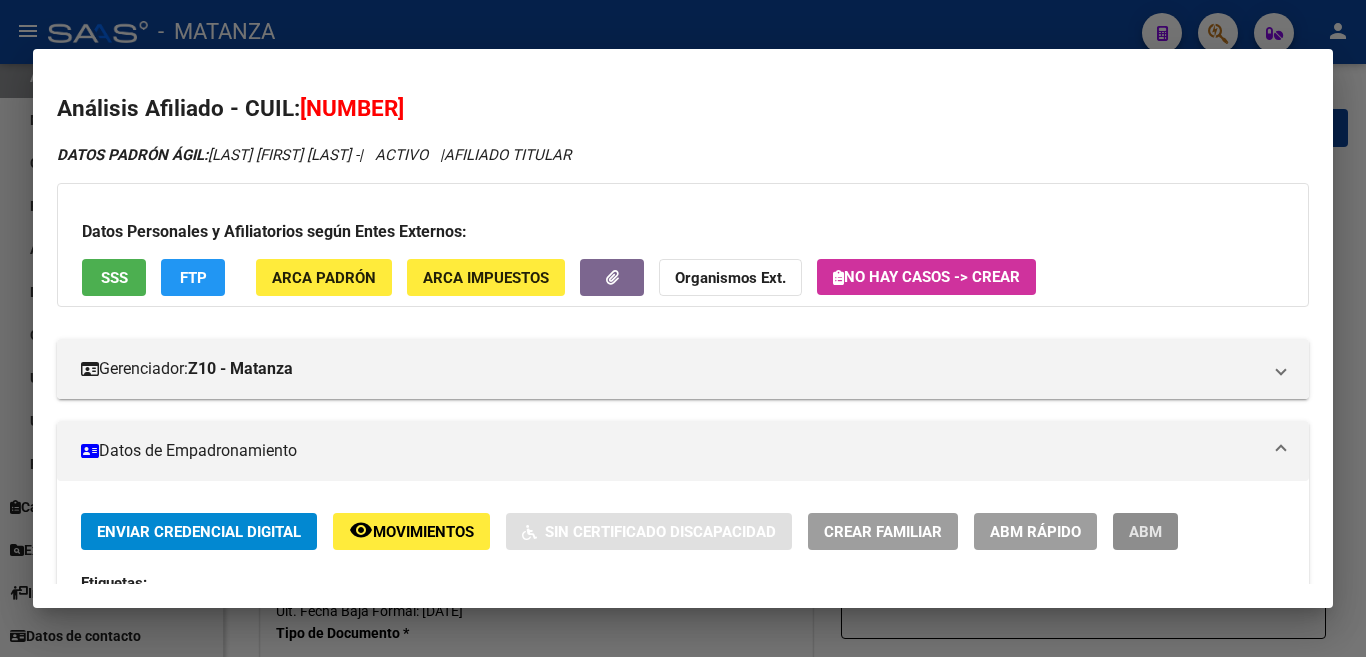 click on "ABM" at bounding box center (1145, 532) 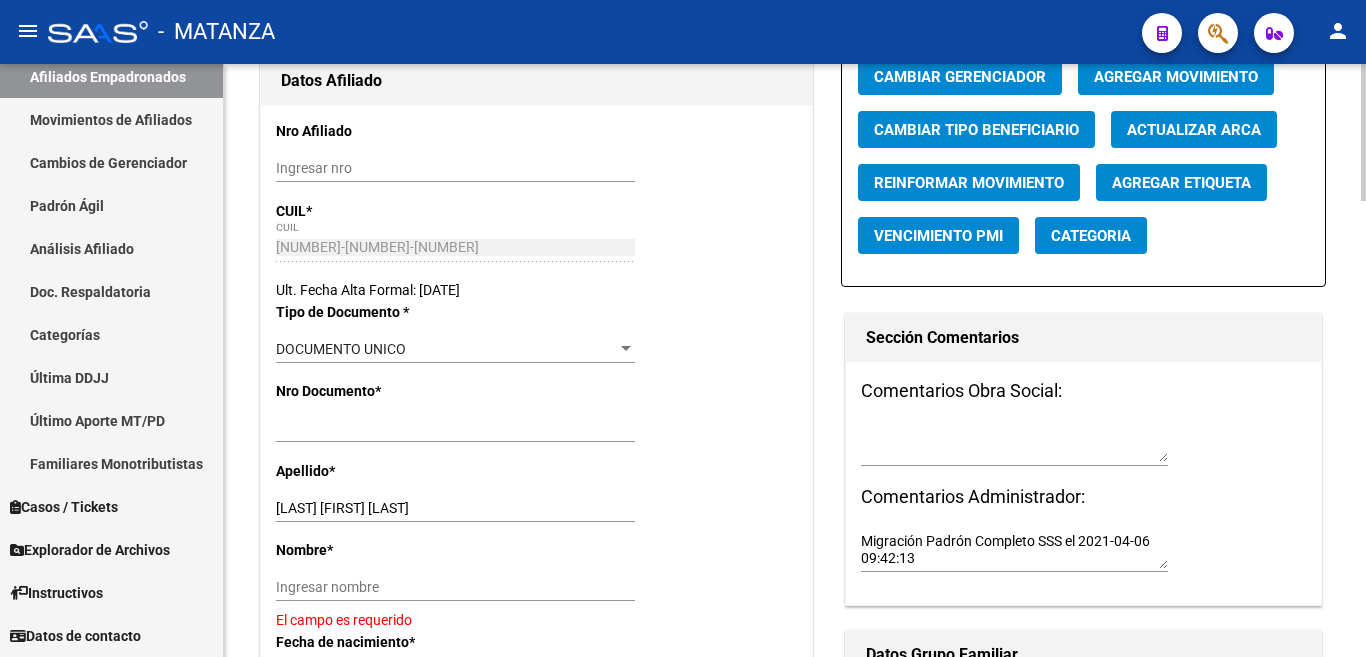 scroll, scrollTop: 300, scrollLeft: 0, axis: vertical 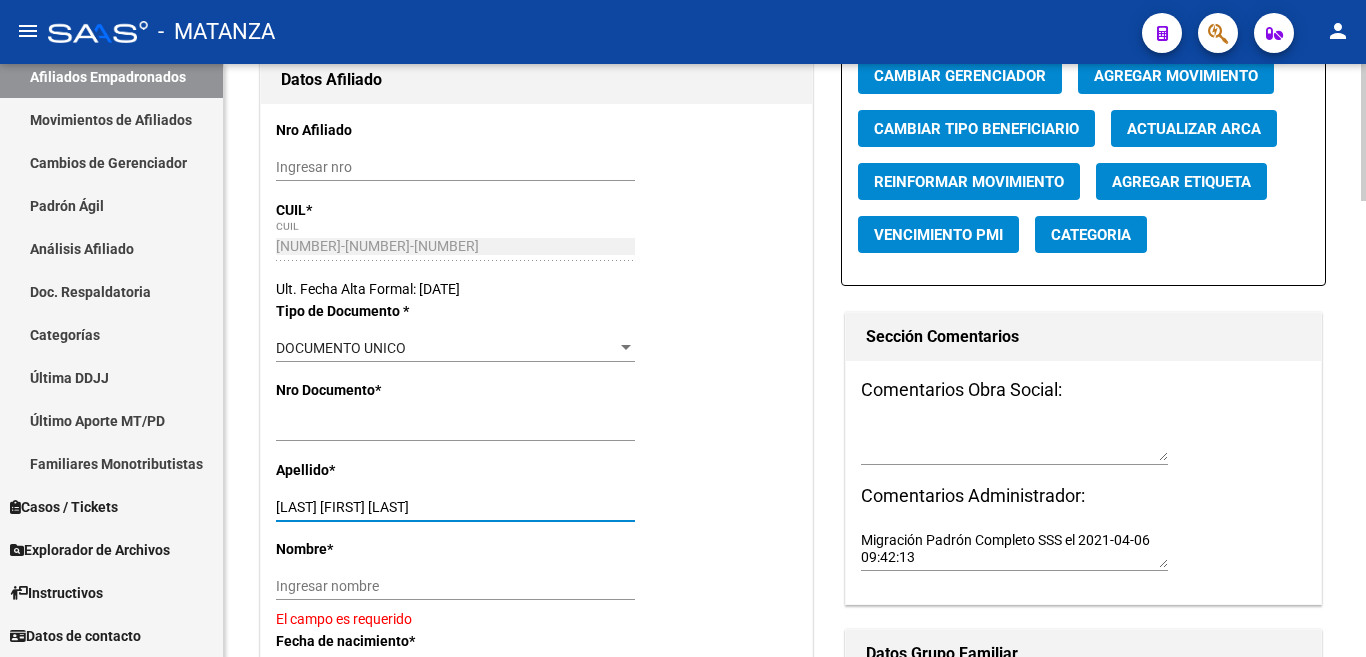 drag, startPoint x: 331, startPoint y: 505, endPoint x: 430, endPoint y: 508, distance: 99.04544 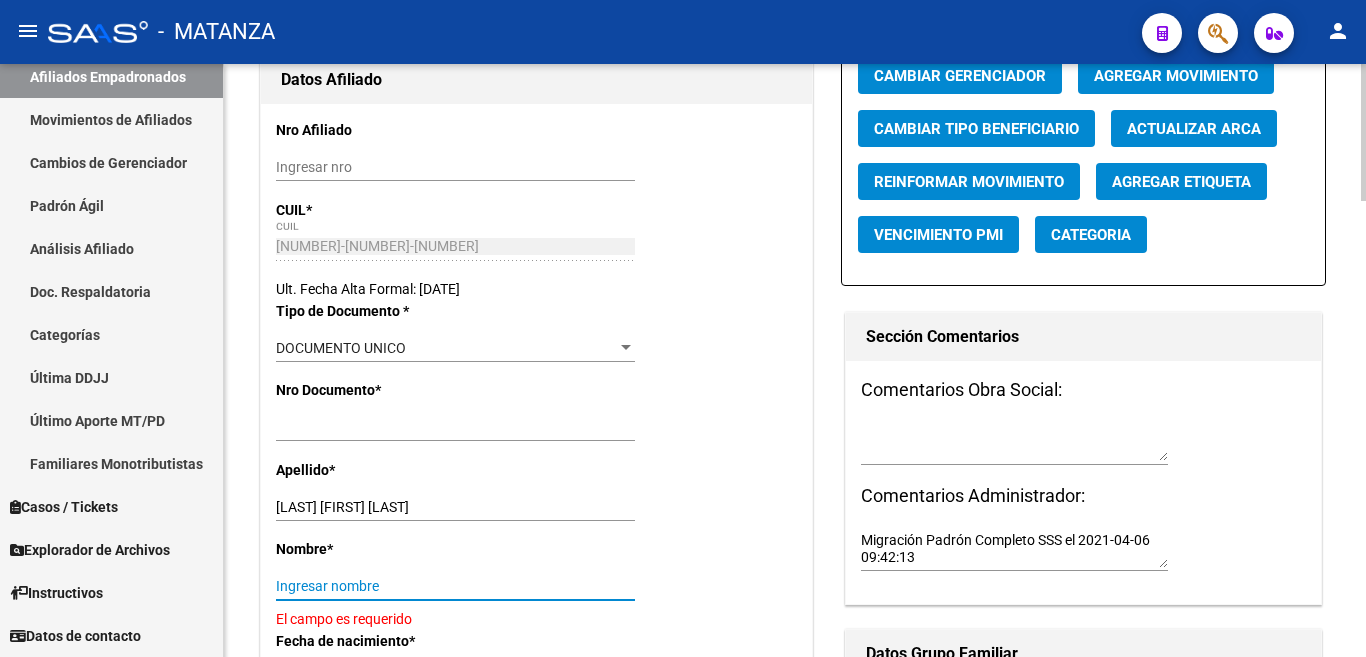 paste on "[FIRST] [LAST]" 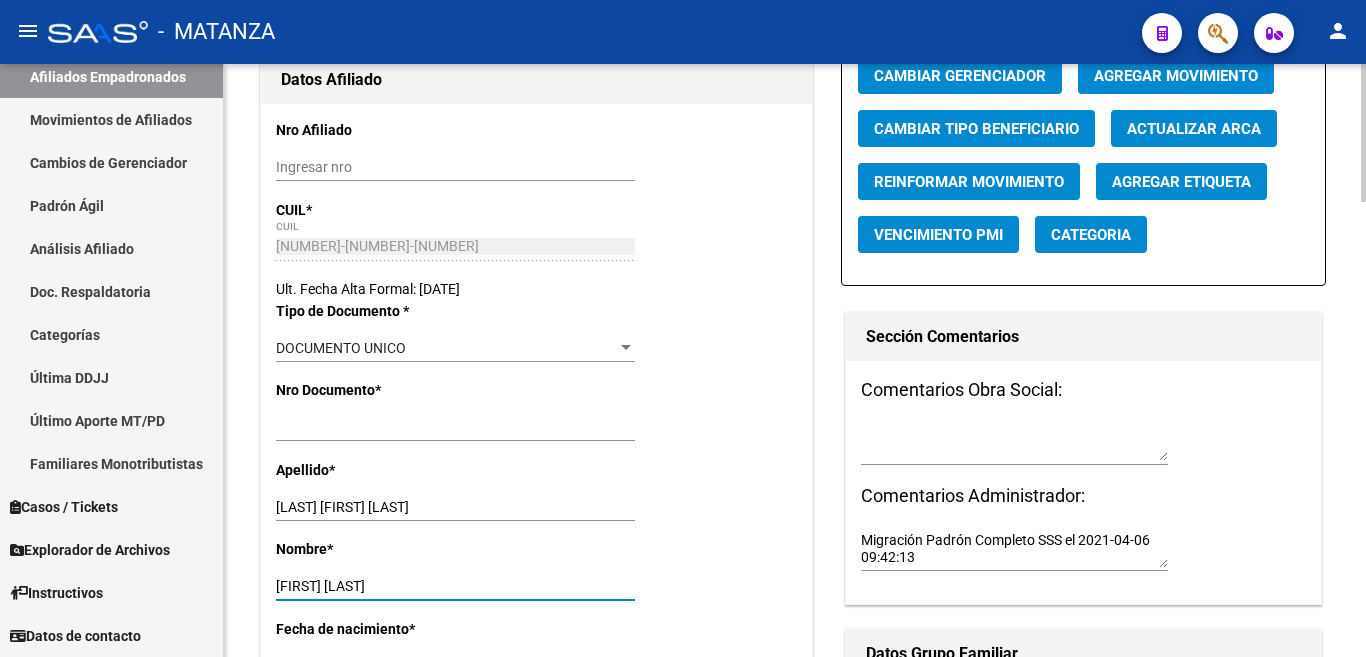 type on "[FIRST] [LAST]" 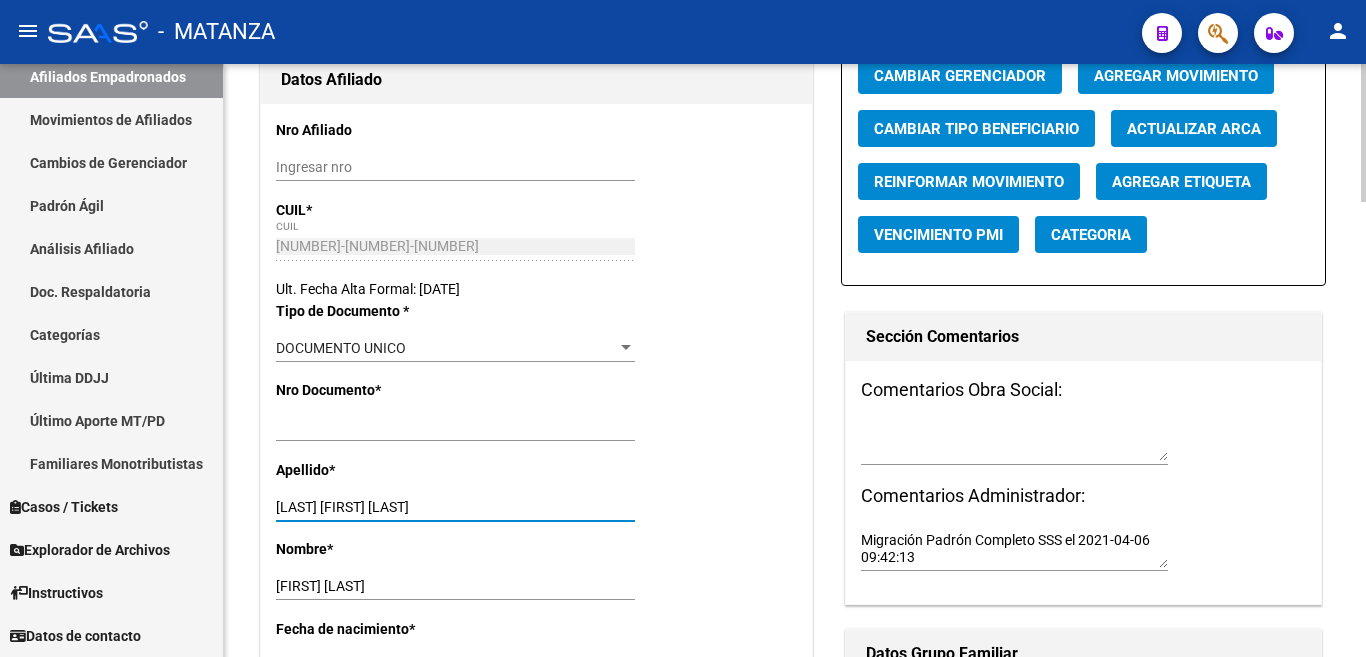 drag, startPoint x: 338, startPoint y: 503, endPoint x: 484, endPoint y: 504, distance: 146.00342 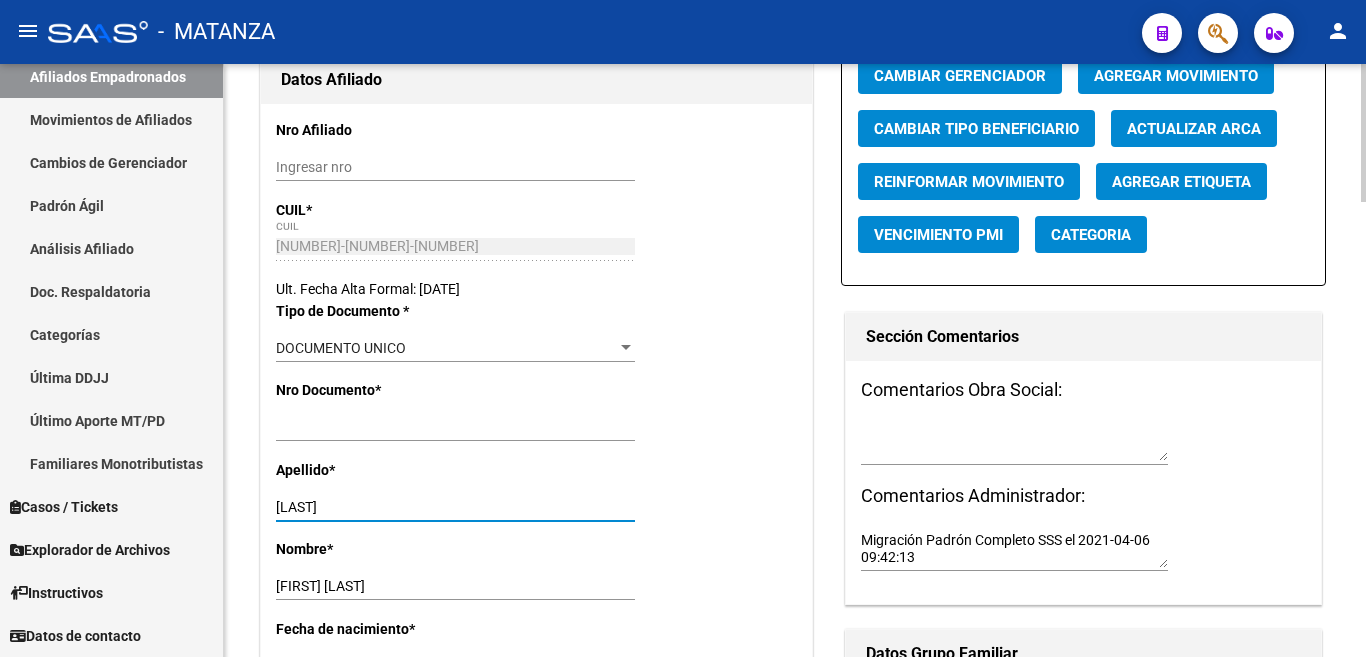 scroll, scrollTop: 200, scrollLeft: 0, axis: vertical 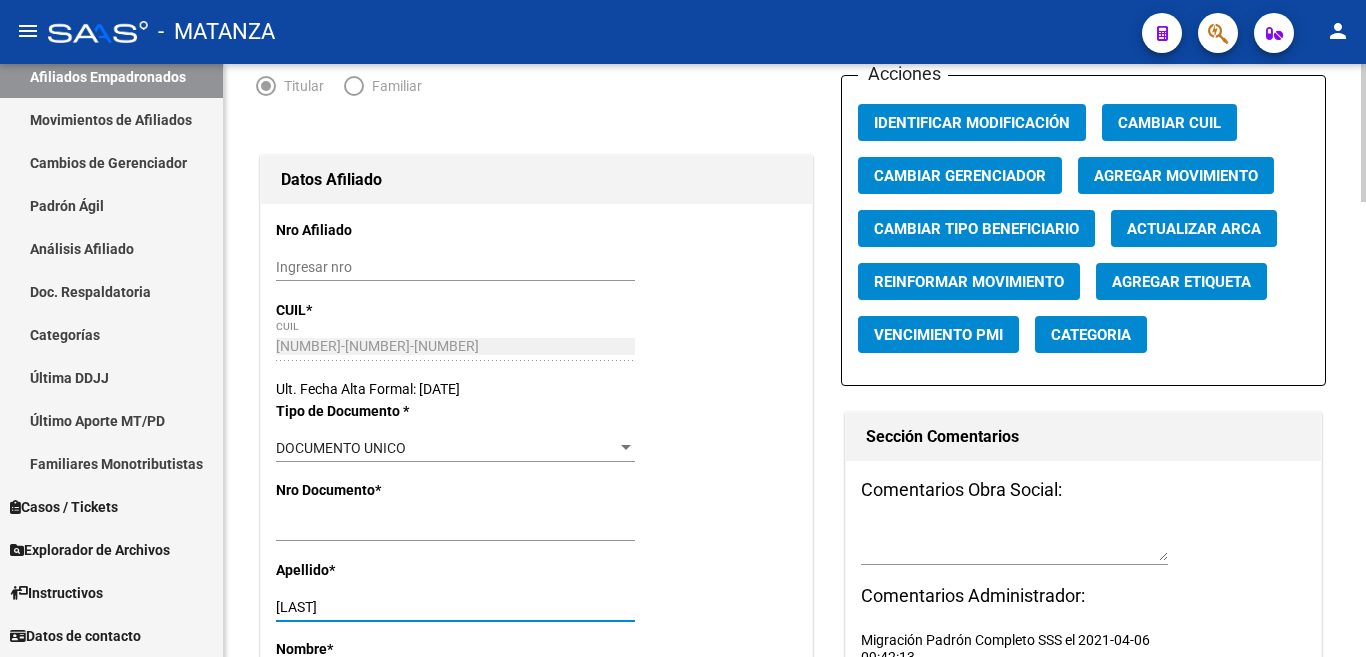 type on "[LAST]" 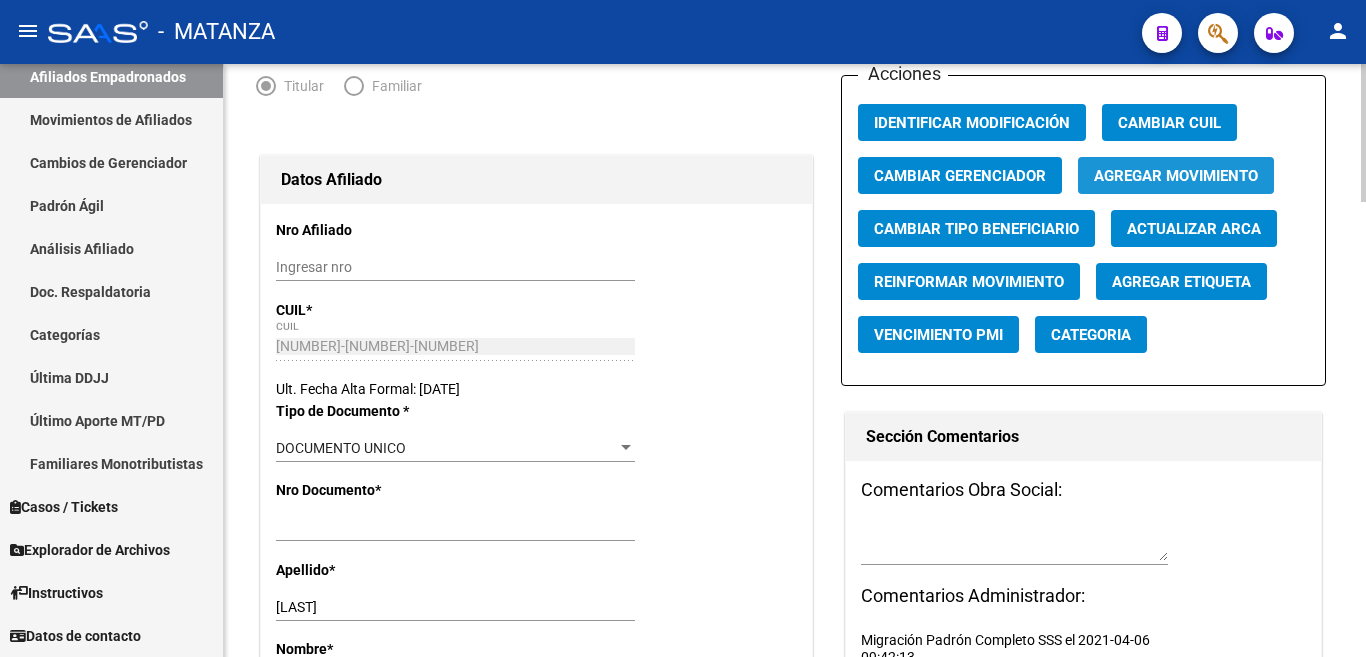 click on "Agregar Movimiento" 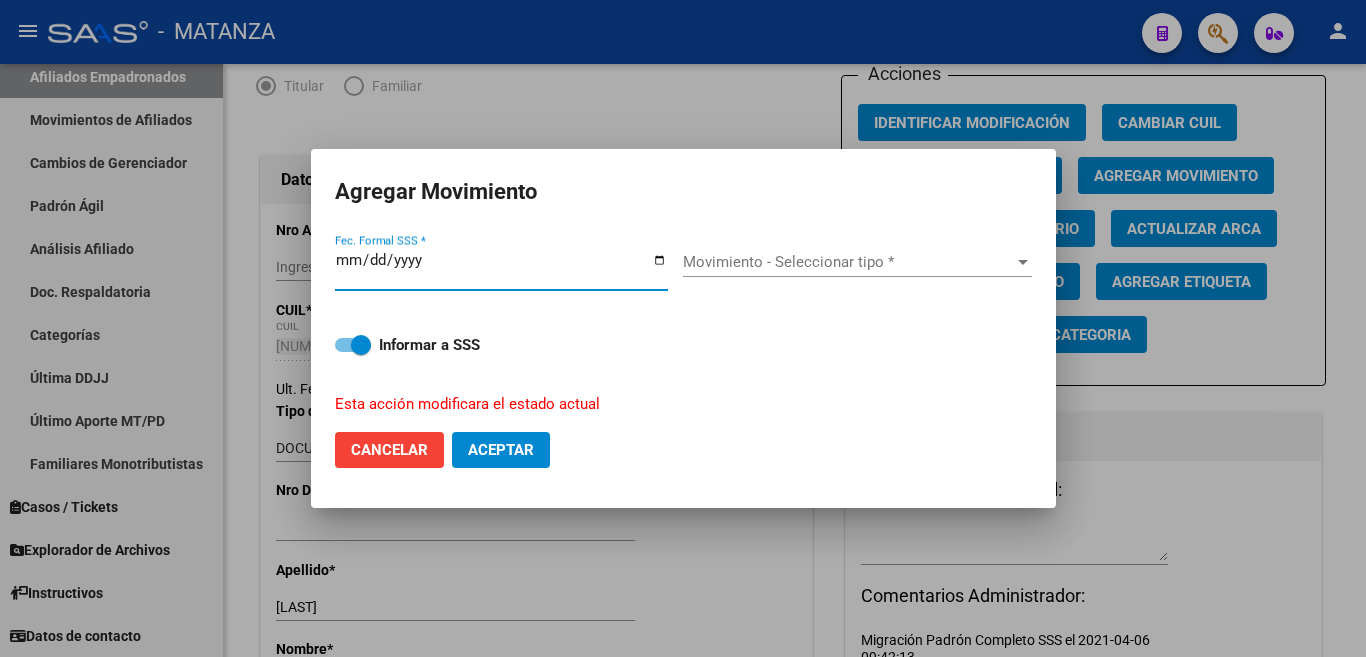 type on "2025-08-04" 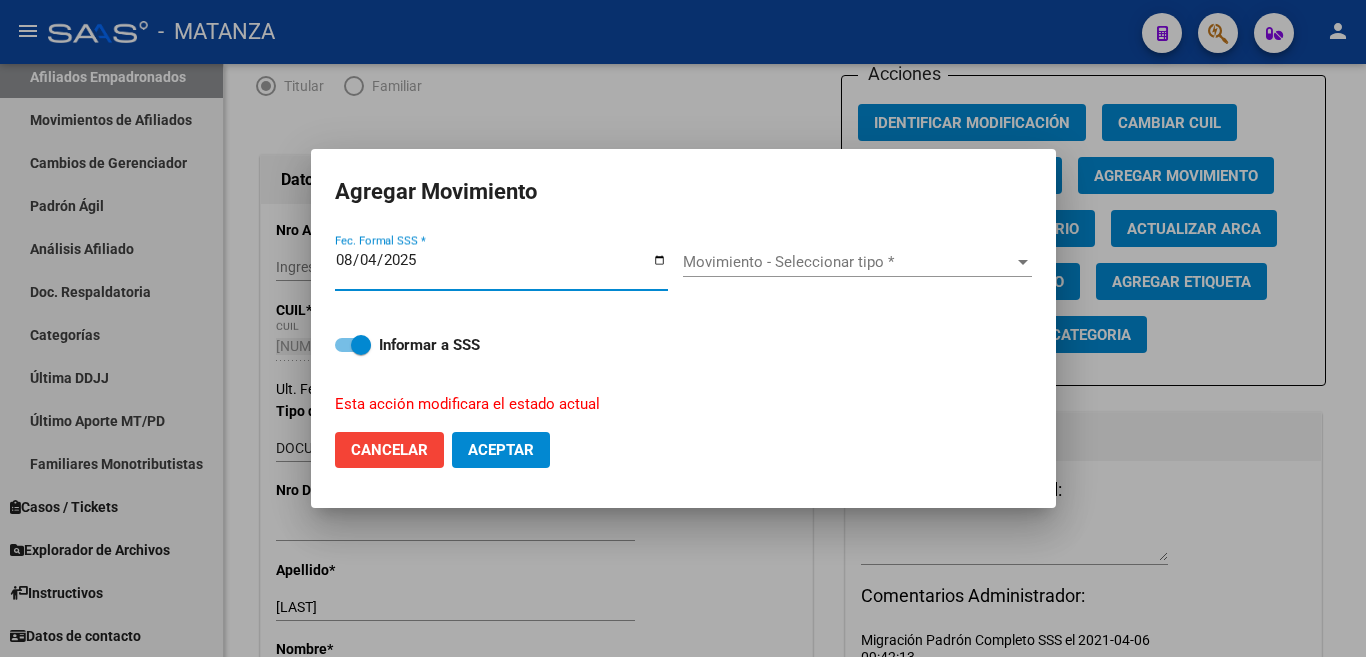click at bounding box center (1023, 262) 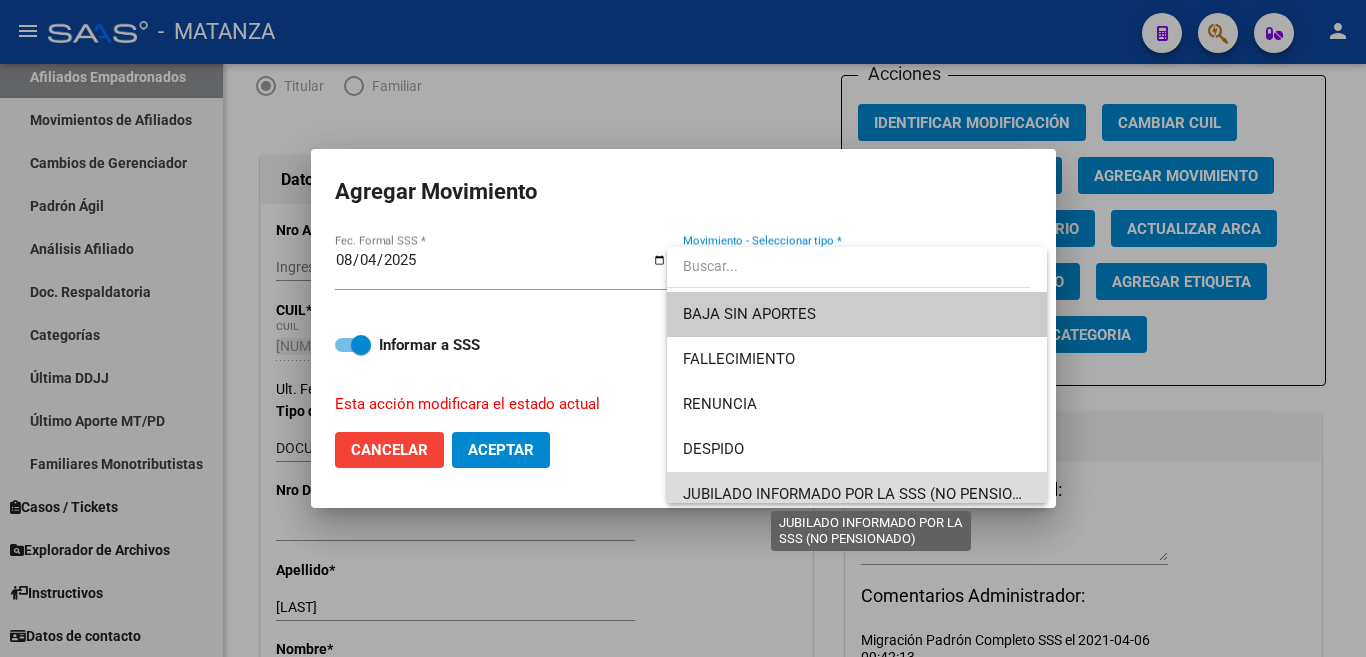 click on "JUBILADO INFORMADO POR LA SSS (NO PENSIONADO)" at bounding box center (870, 494) 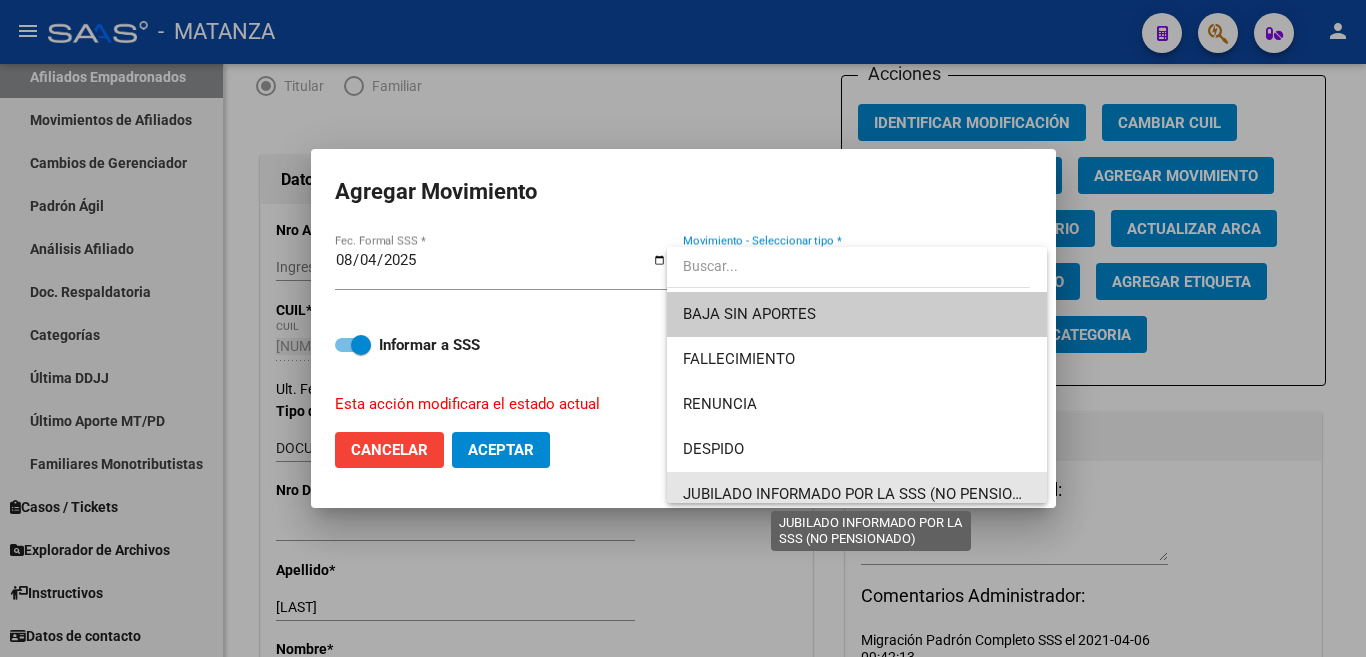 scroll, scrollTop: 11, scrollLeft: 0, axis: vertical 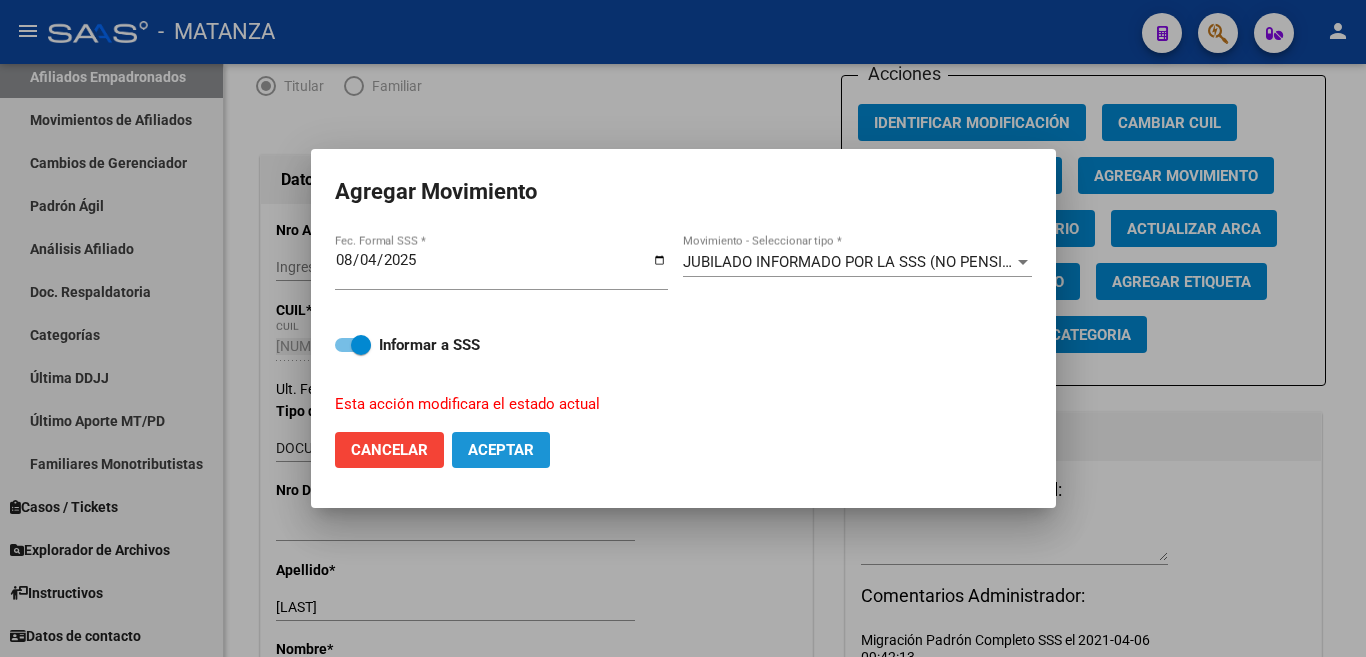 click on "Aceptar" 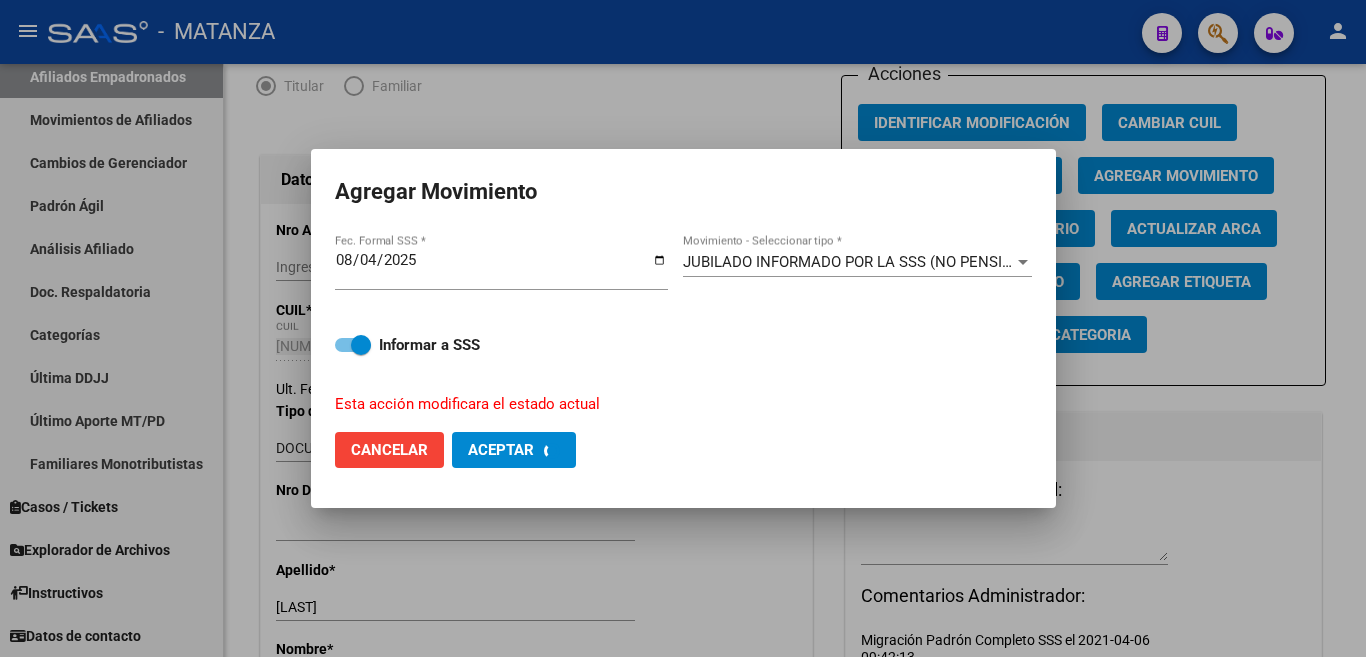 checkbox on "false" 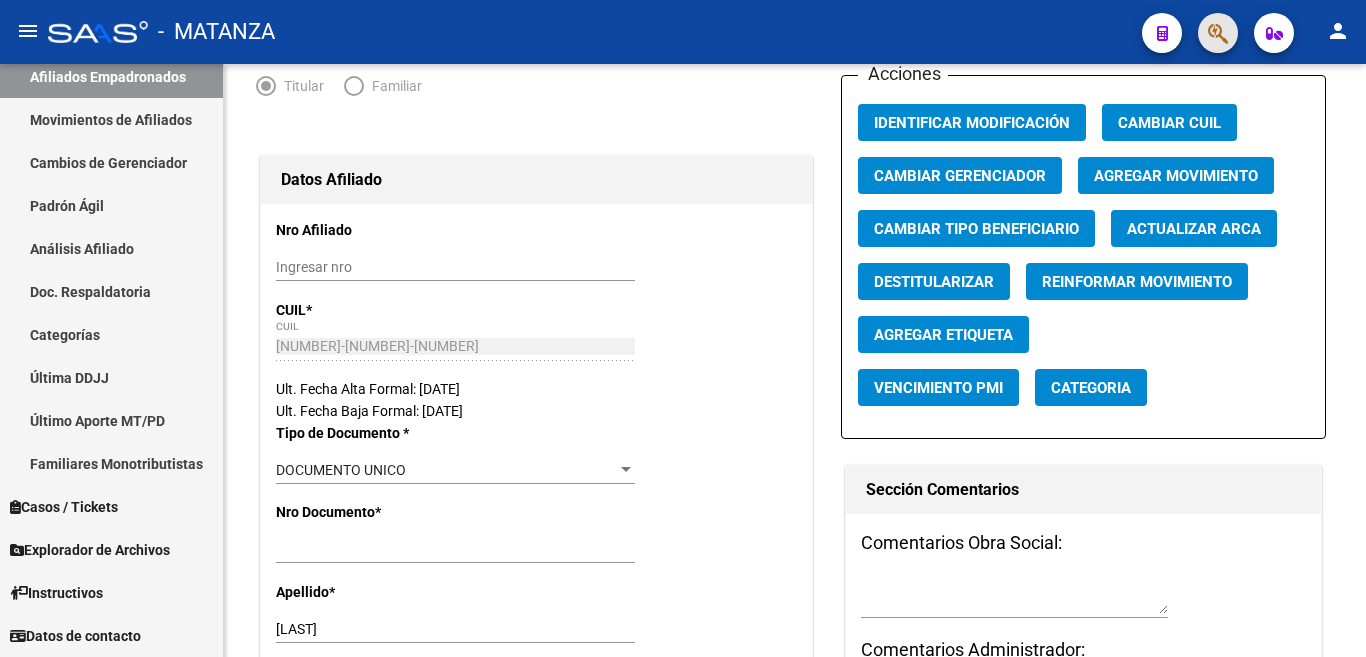 click 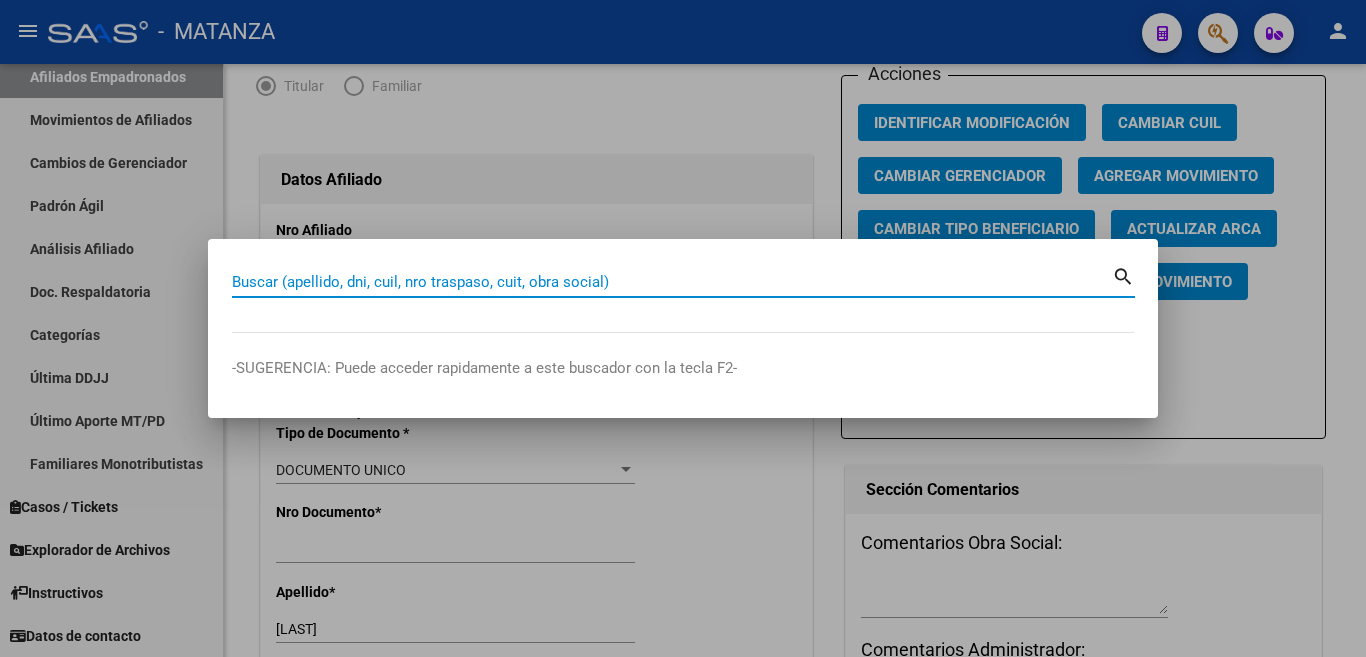 click on "Buscar (apellido, dni, cuil, nro traspaso, cuit, obra social)" at bounding box center (672, 282) 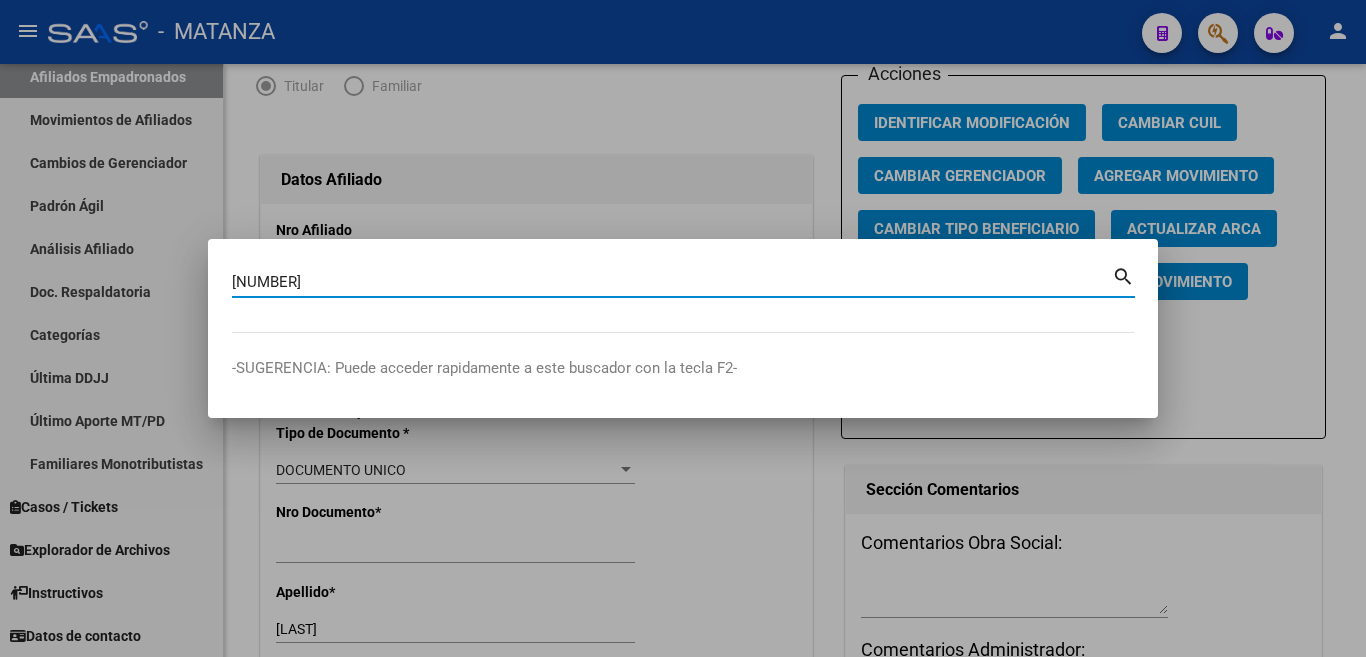 type on "[NUMBER]" 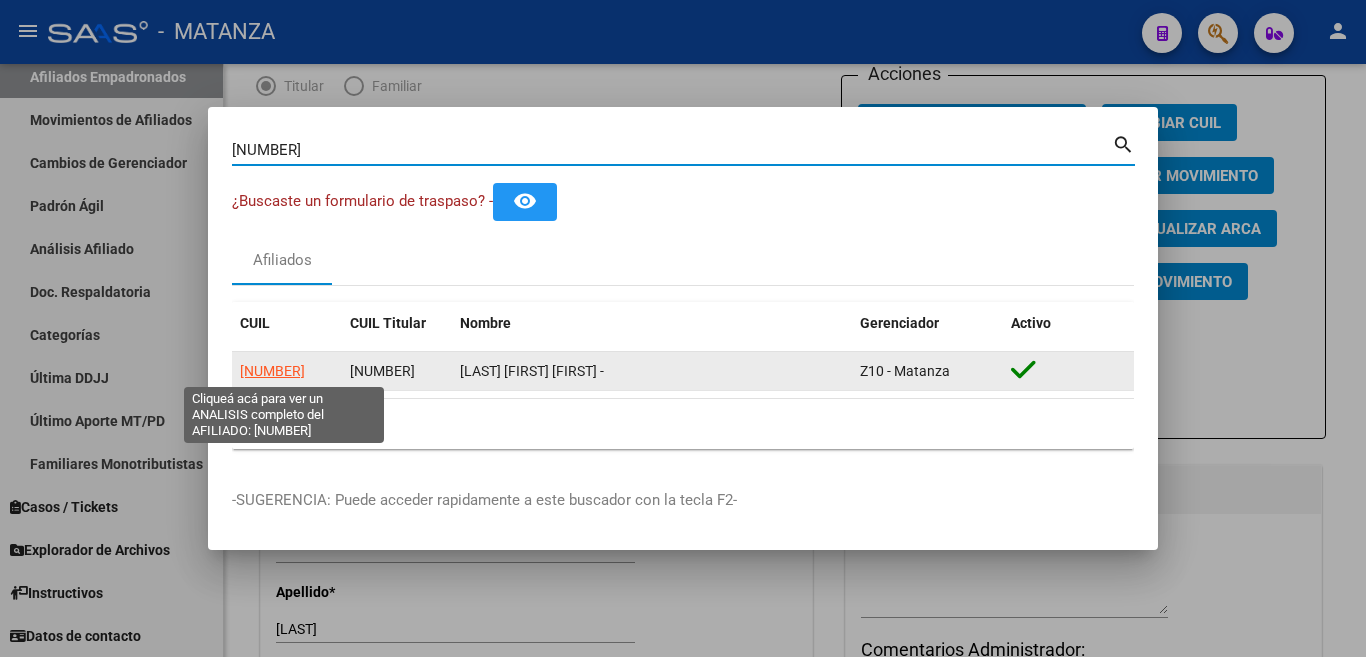 click on "[NUMBER]" 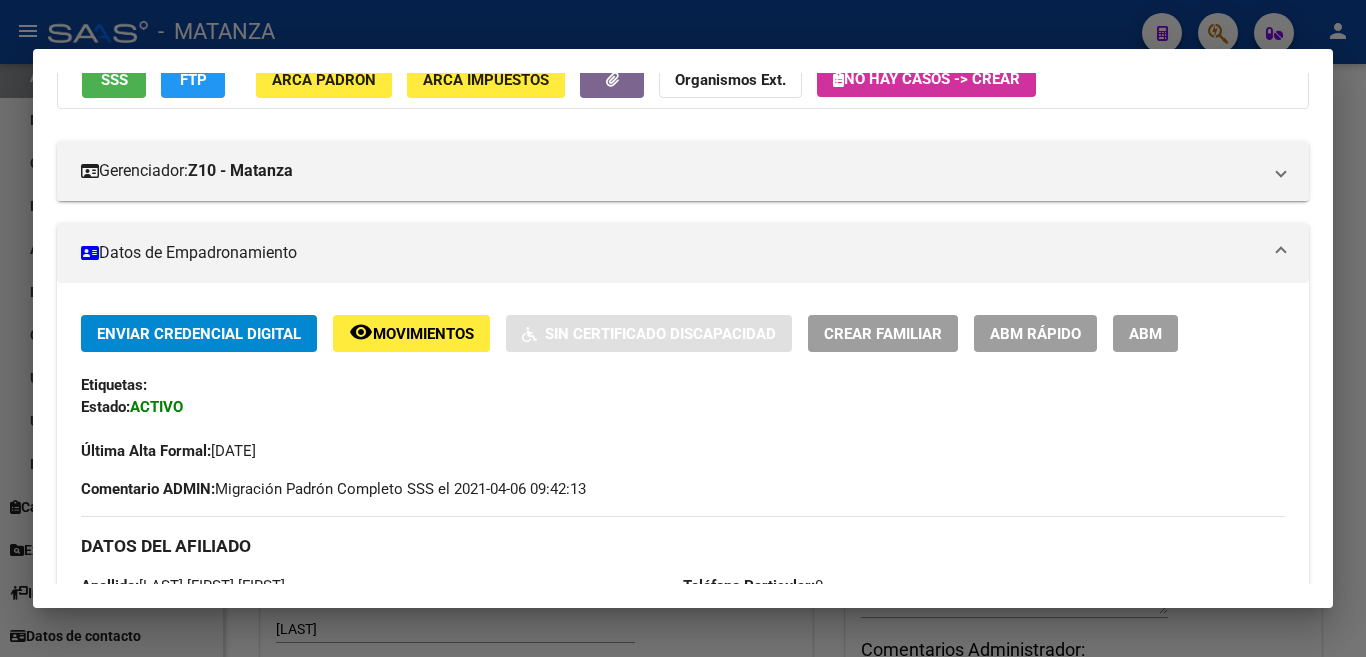 scroll, scrollTop: 200, scrollLeft: 0, axis: vertical 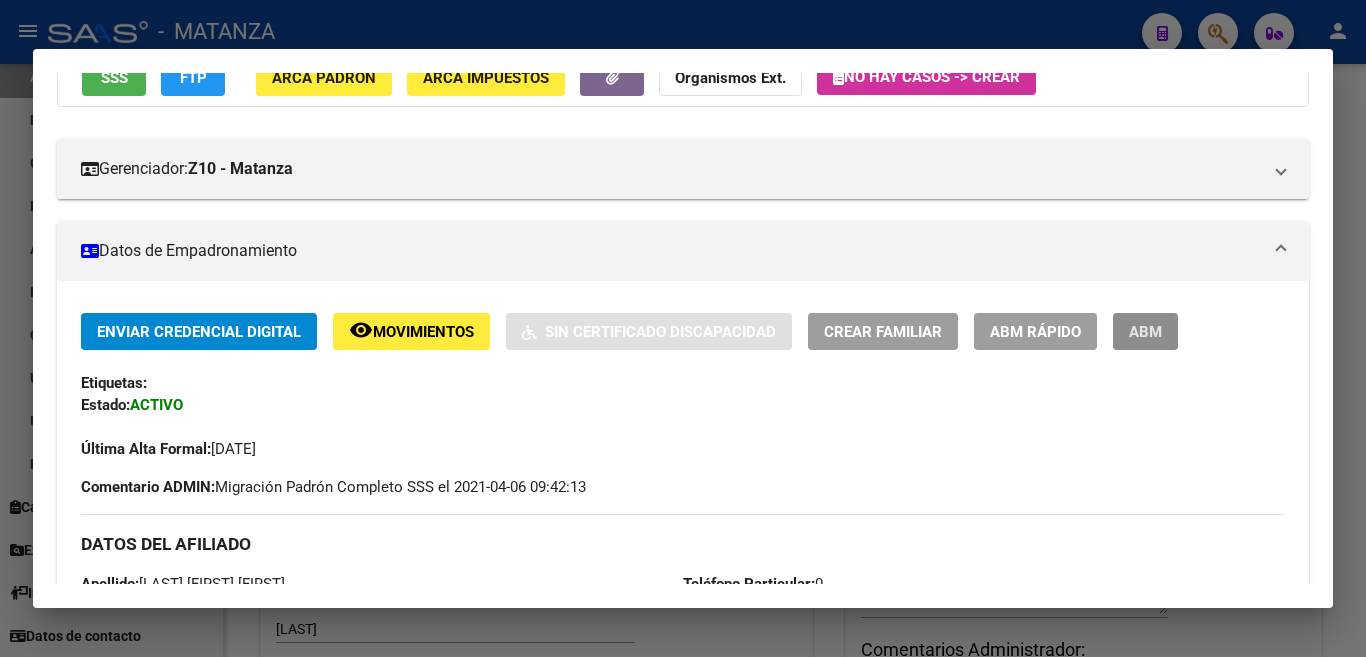 click on "ABM" at bounding box center [1145, 332] 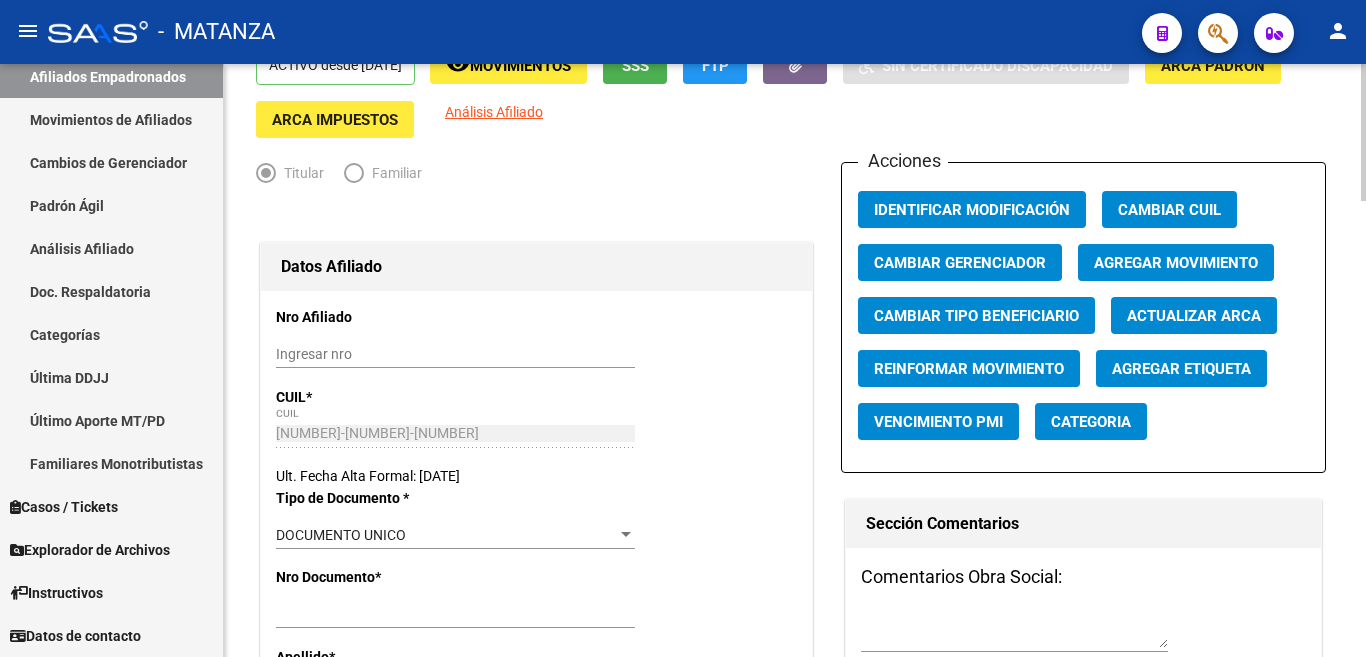 scroll, scrollTop: 300, scrollLeft: 0, axis: vertical 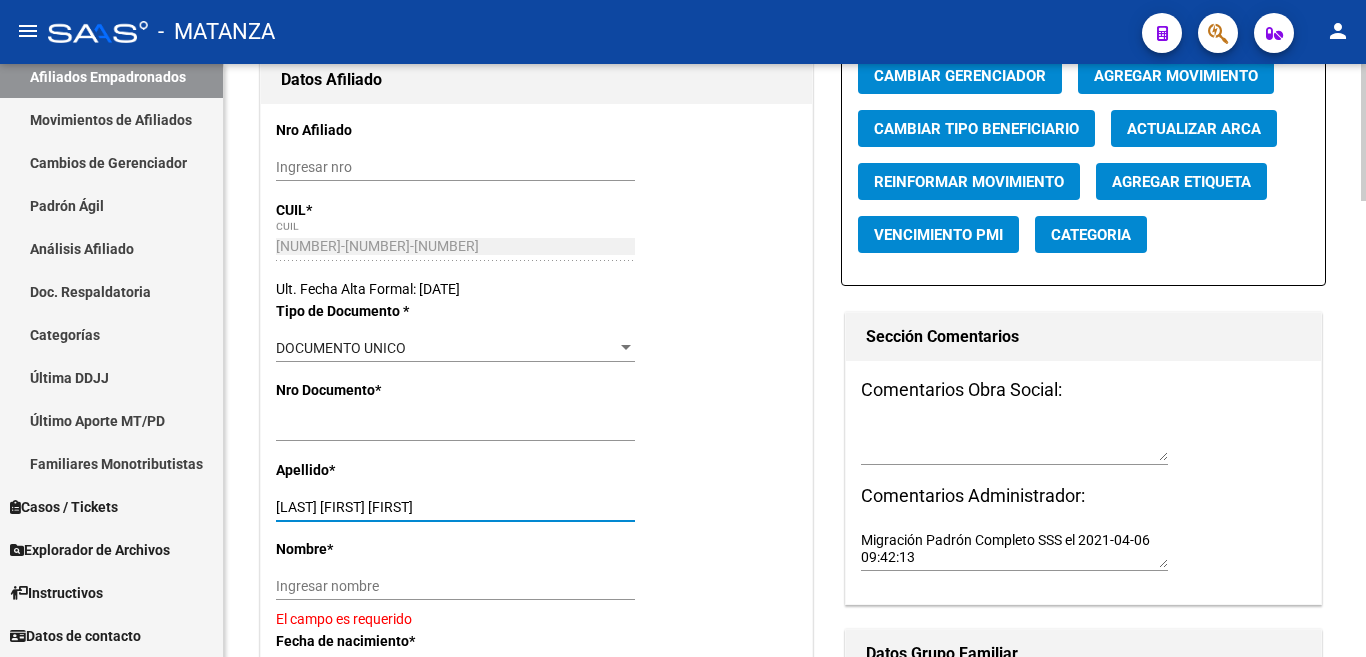 drag, startPoint x: 346, startPoint y: 504, endPoint x: 438, endPoint y: 504, distance: 92 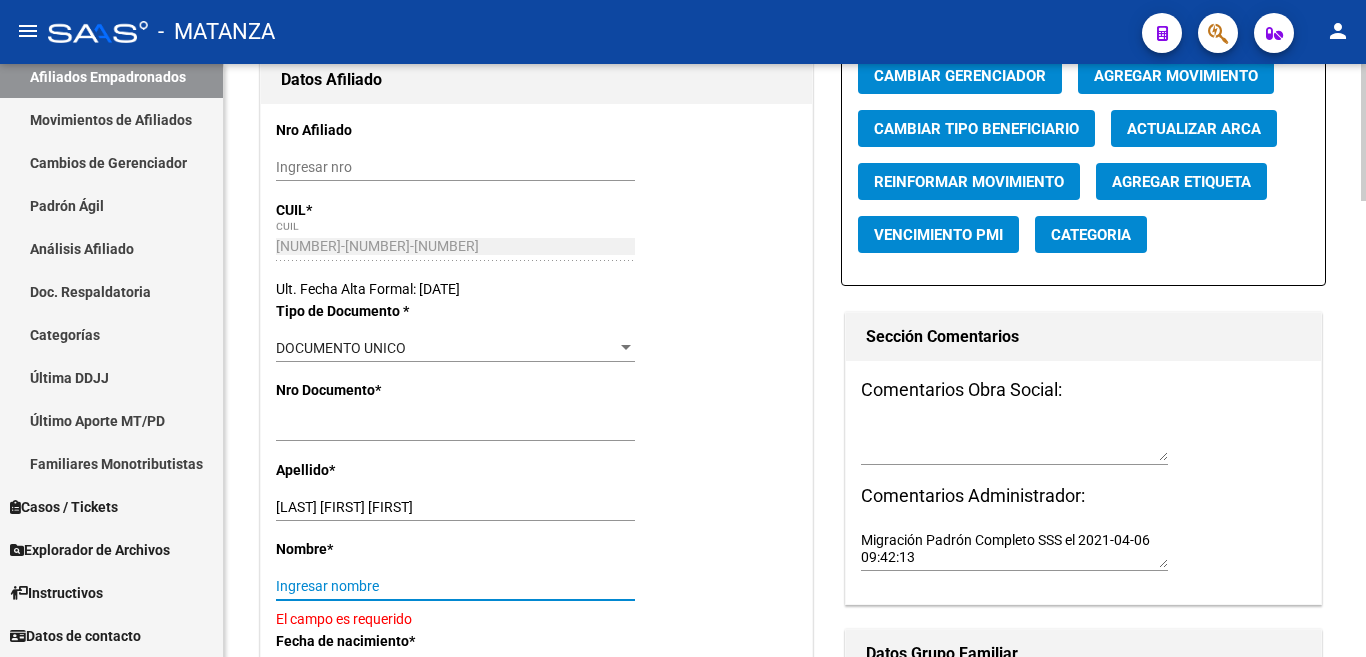 paste on "[FIRST] [FIRST]" 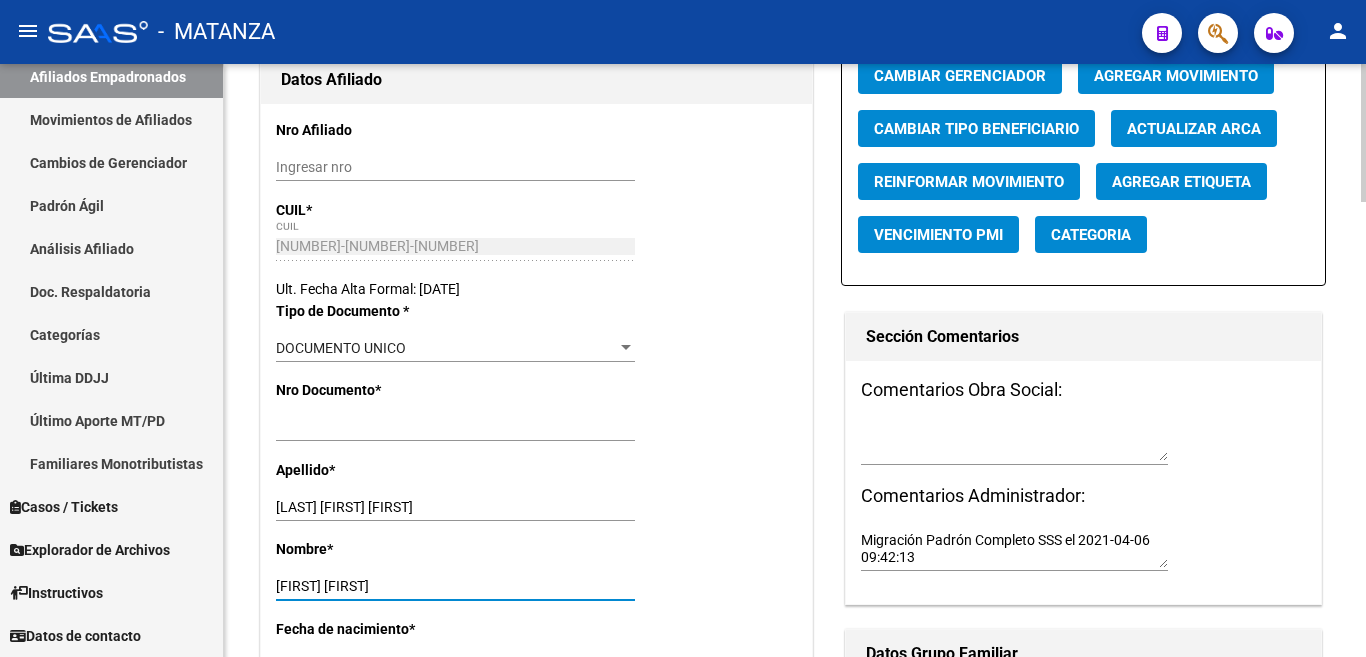type on "[FIRST] [FIRST]" 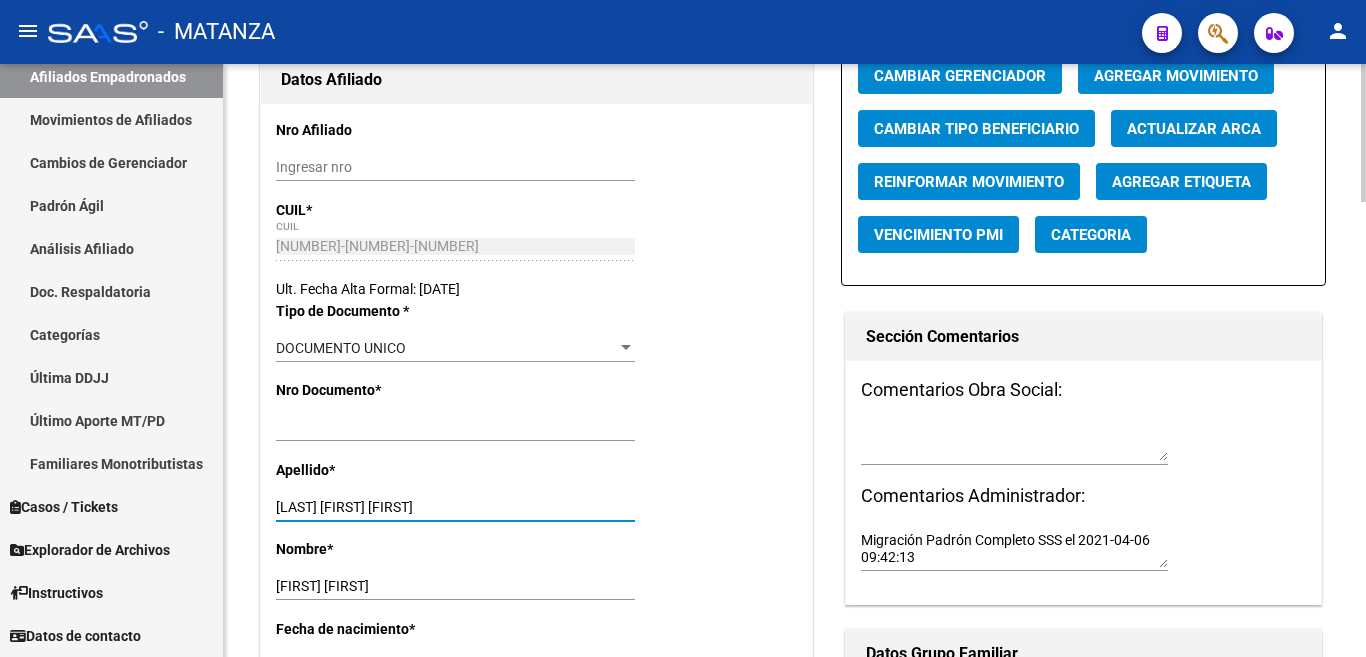 drag, startPoint x: 345, startPoint y: 506, endPoint x: 438, endPoint y: 508, distance: 93.0215 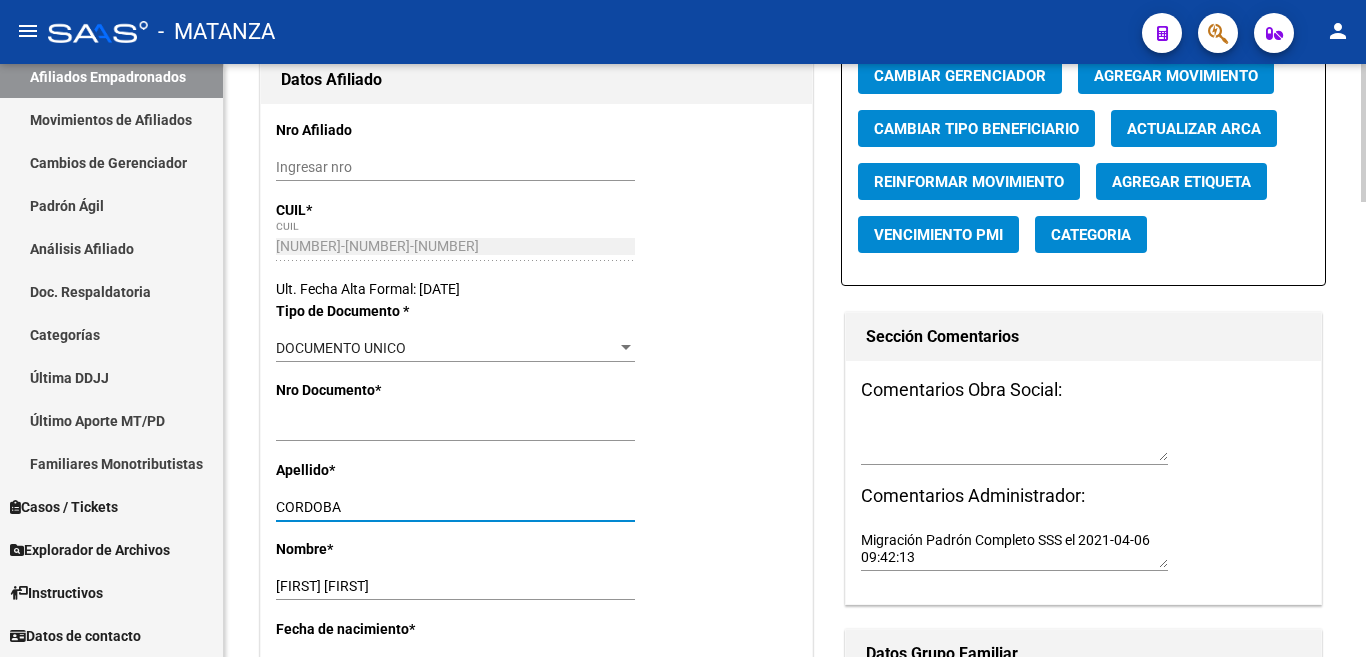 type on "CORDOBA" 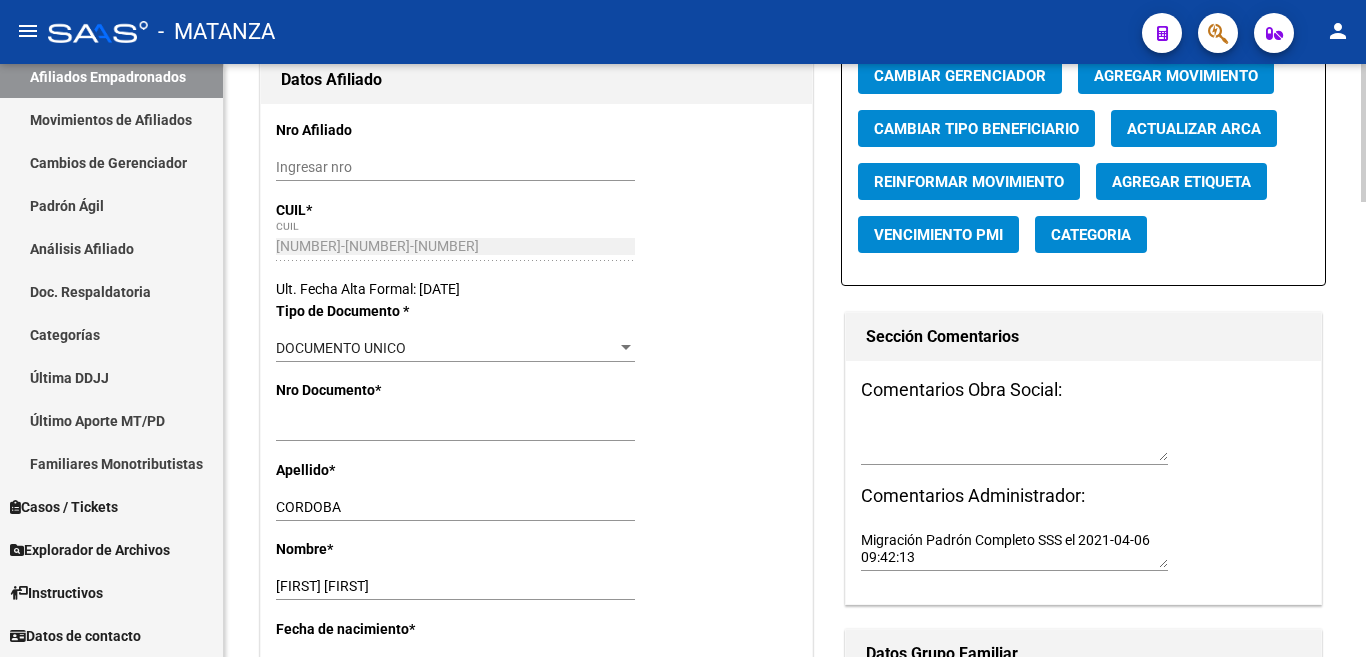 scroll, scrollTop: 0, scrollLeft: 0, axis: both 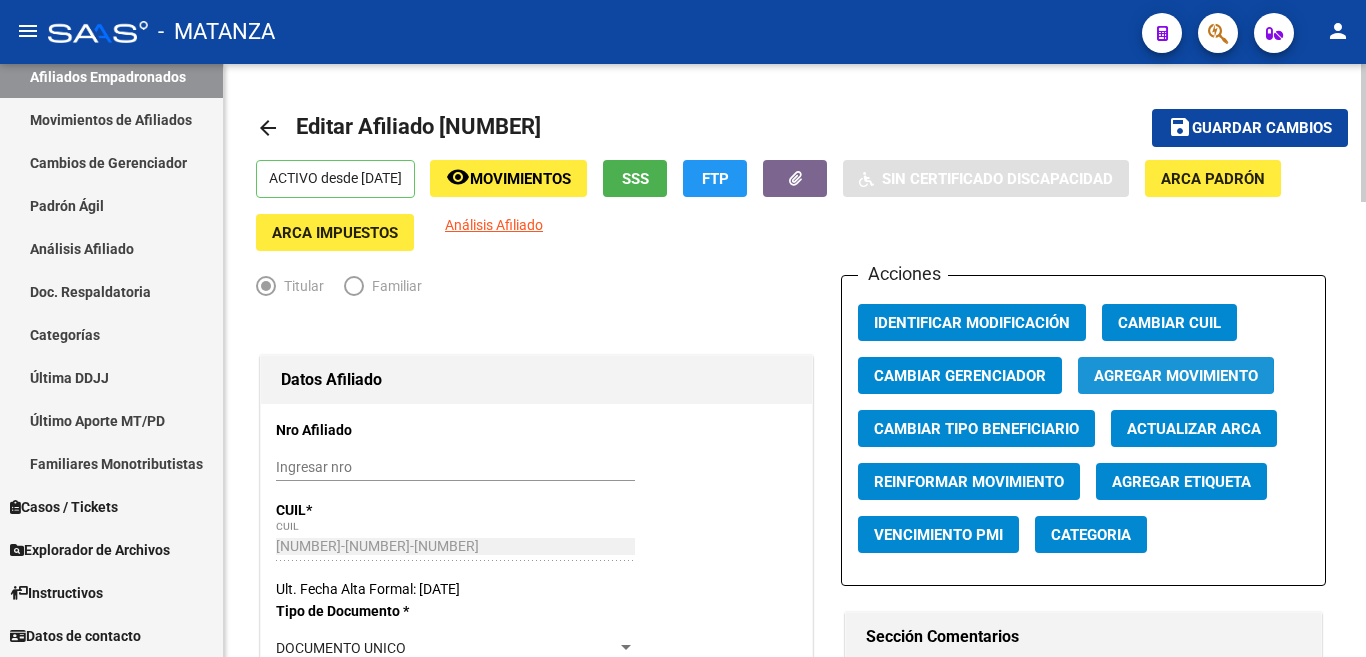 click on "Agregar Movimiento" 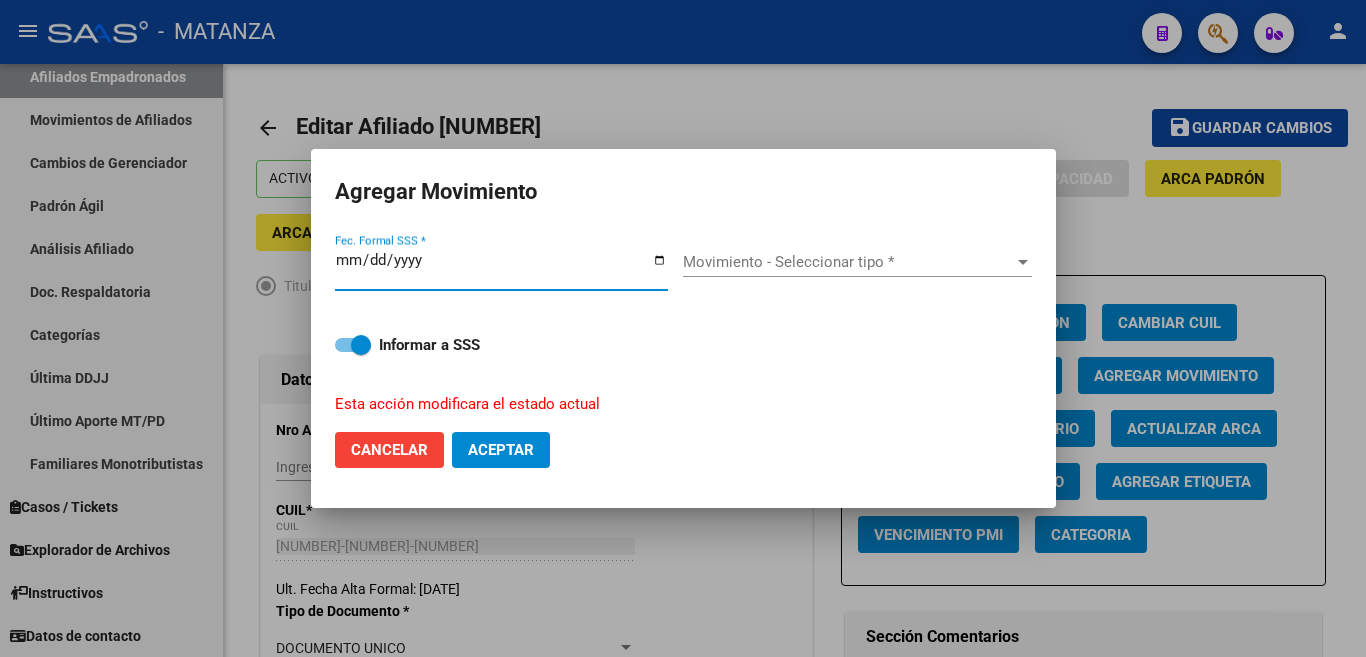 type on "2025-08-04" 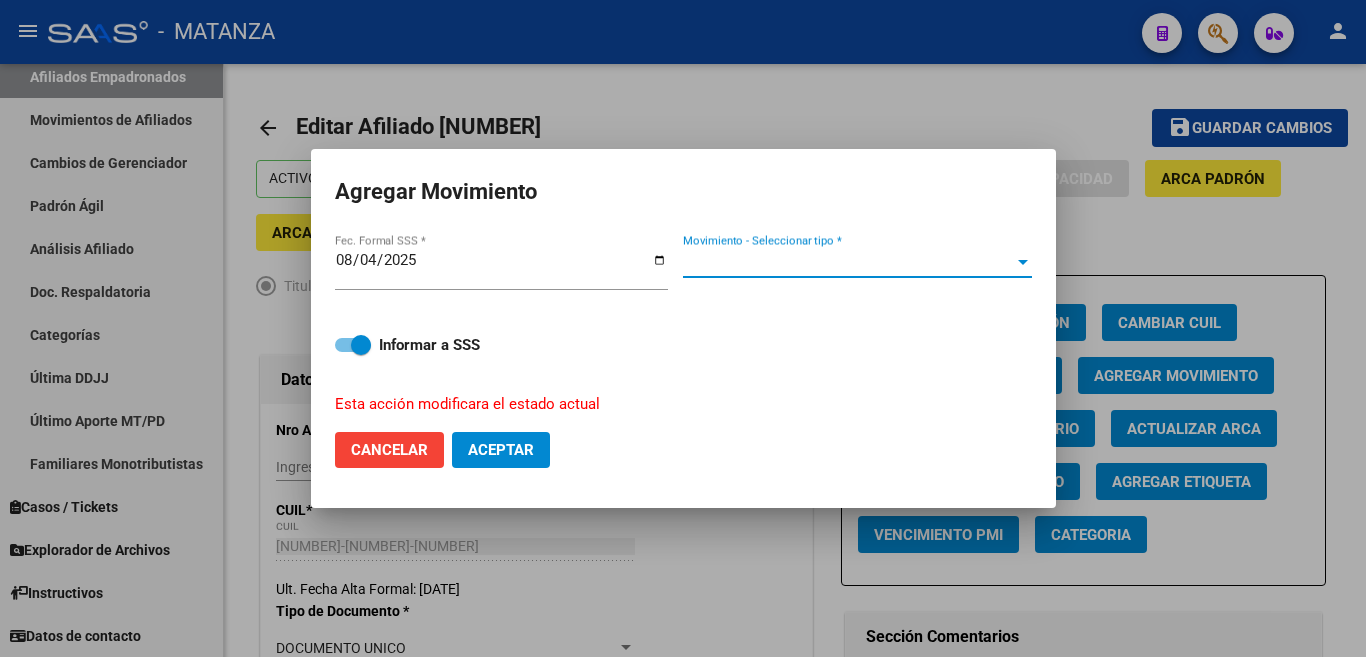 click at bounding box center (1023, 262) 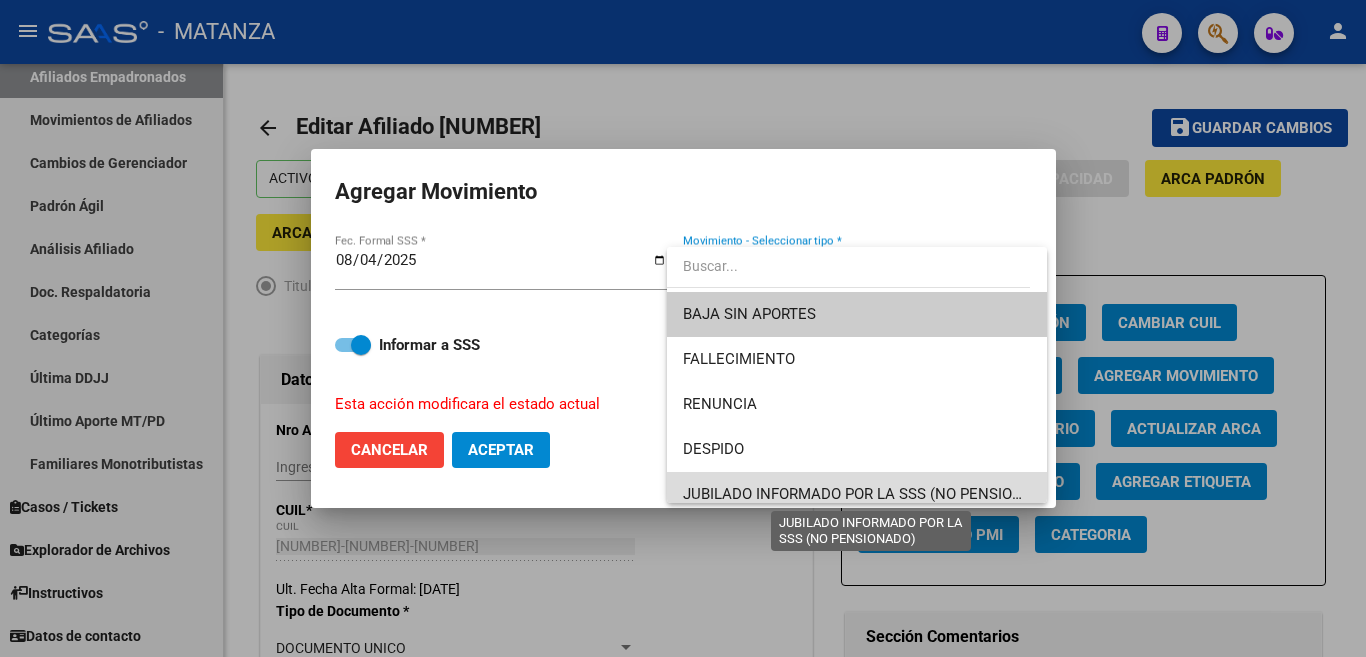 click on "JUBILADO INFORMADO POR LA SSS (NO PENSIONADO)" at bounding box center [870, 494] 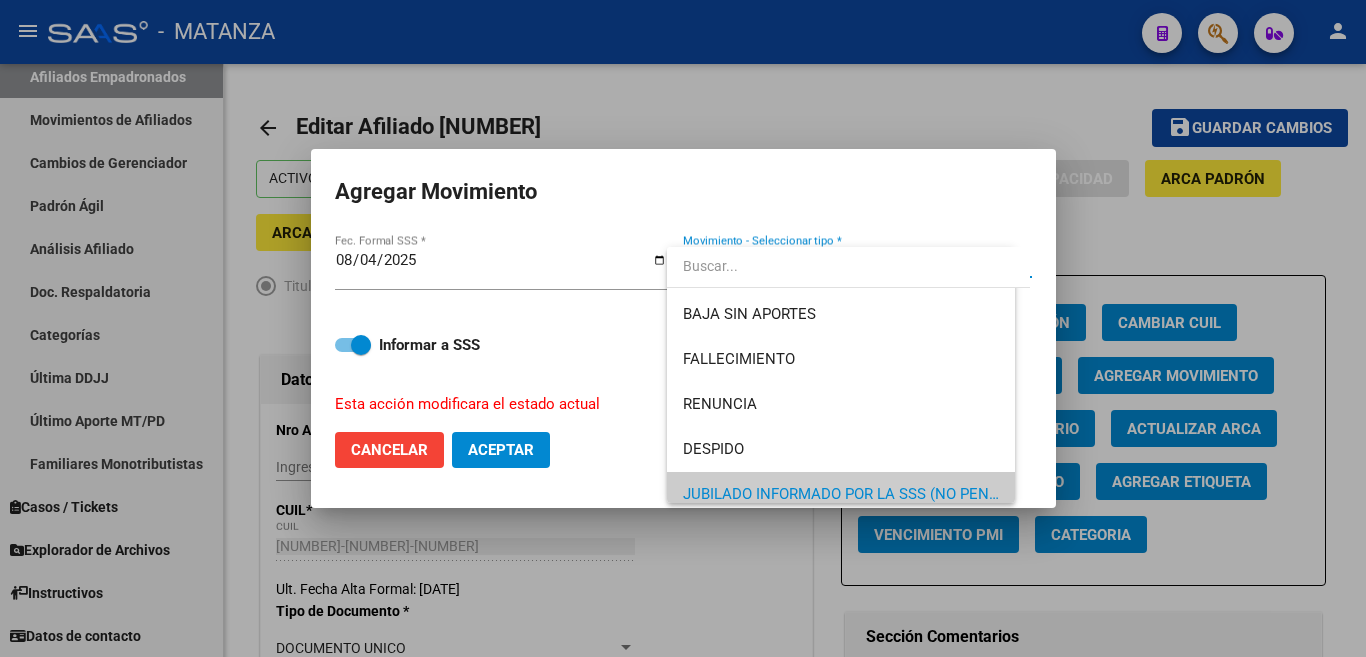 scroll, scrollTop: 11, scrollLeft: 0, axis: vertical 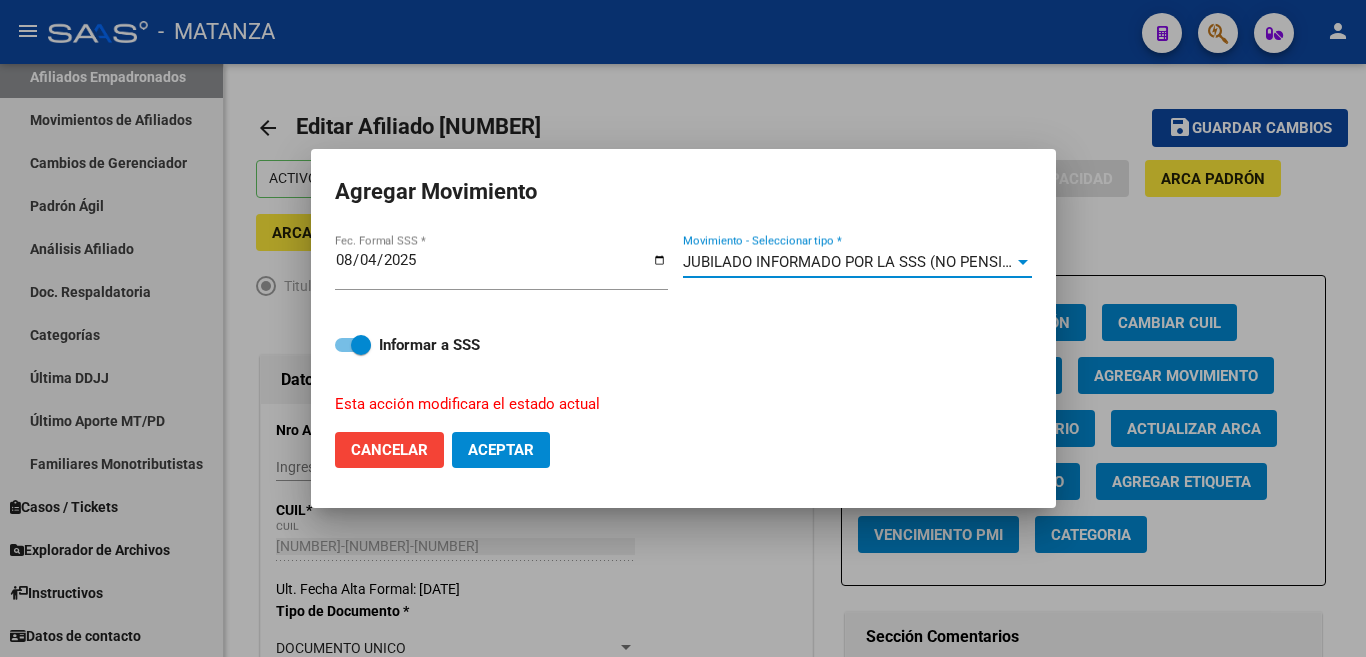 click on "Aceptar" 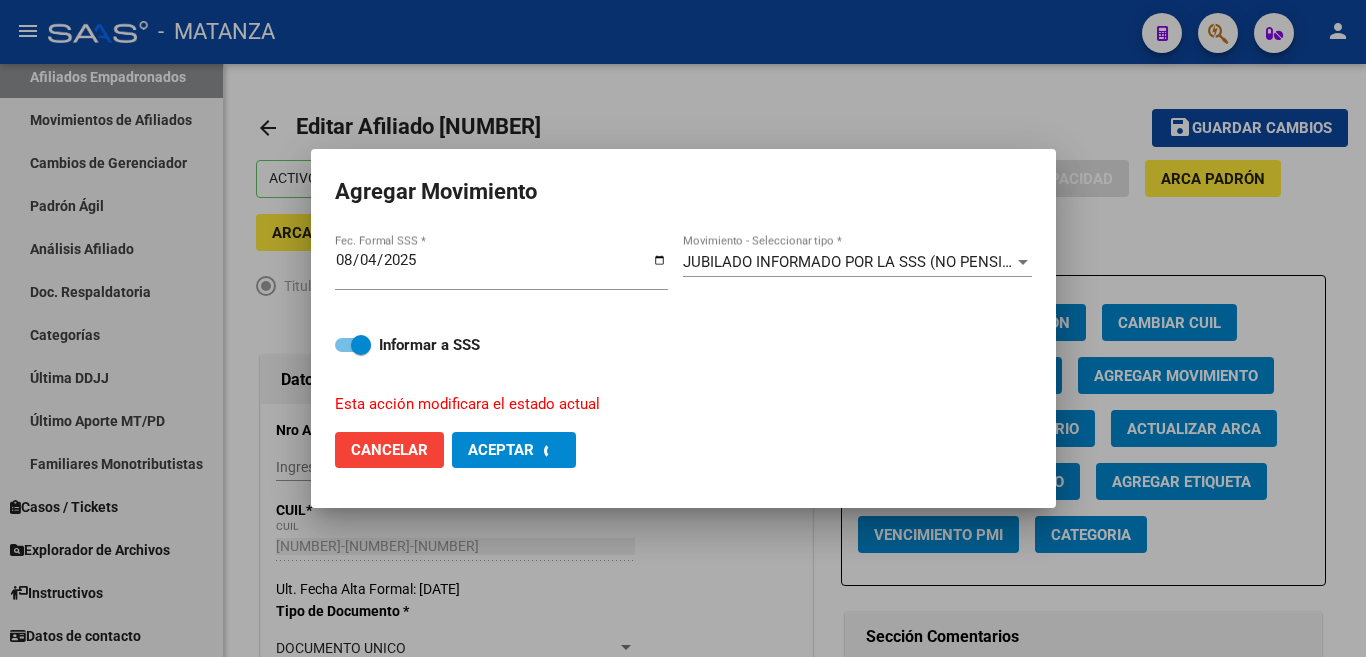 checkbox on "false" 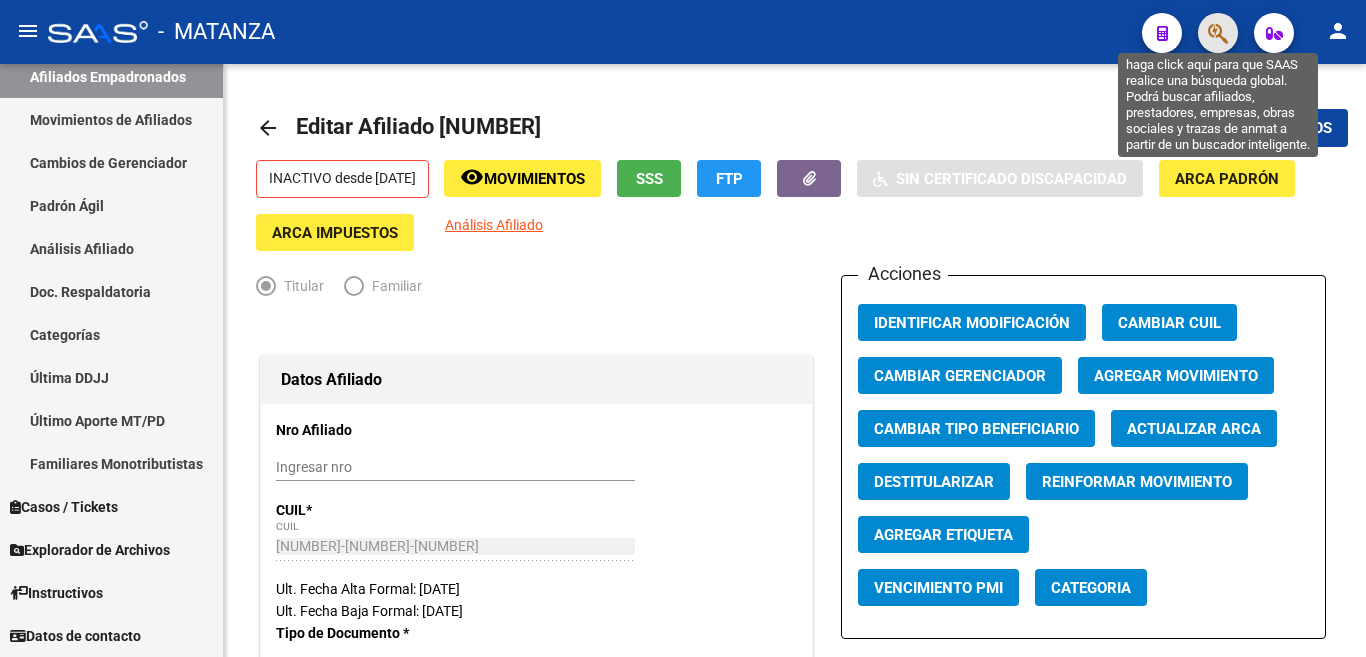 click 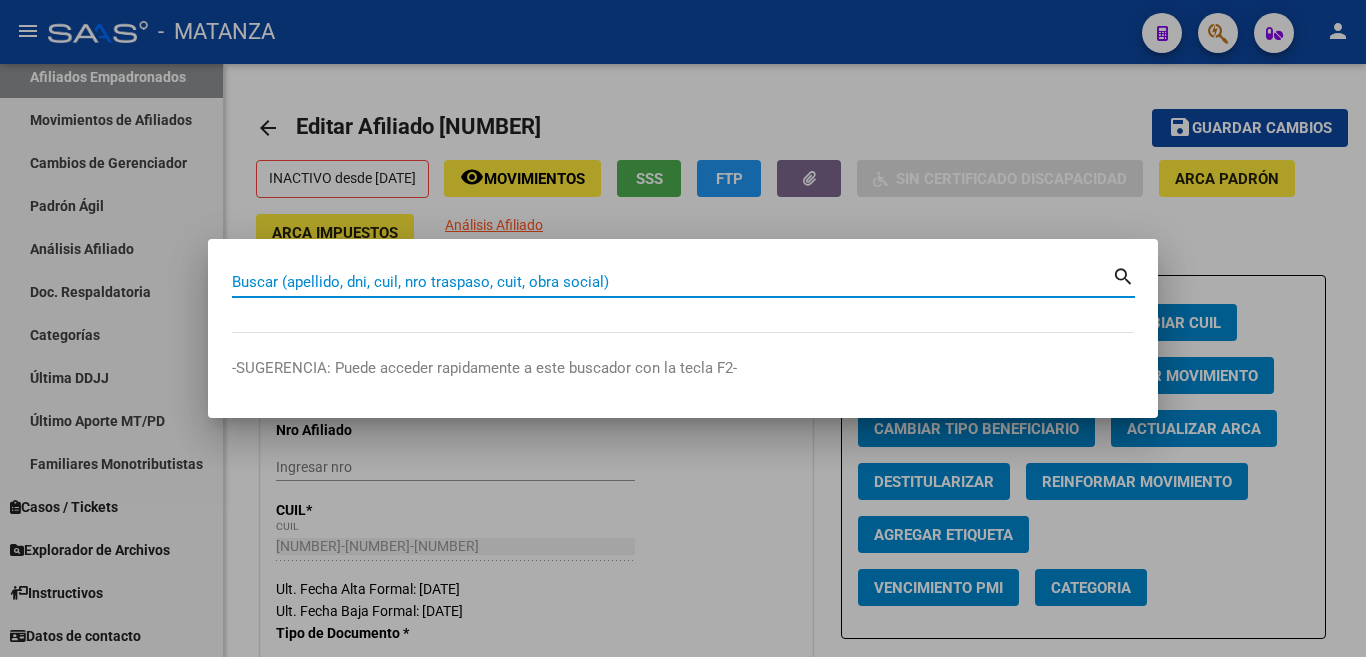 click on "Buscar (apellido, dni, cuil, nro traspaso, cuit, obra social)" at bounding box center (672, 282) 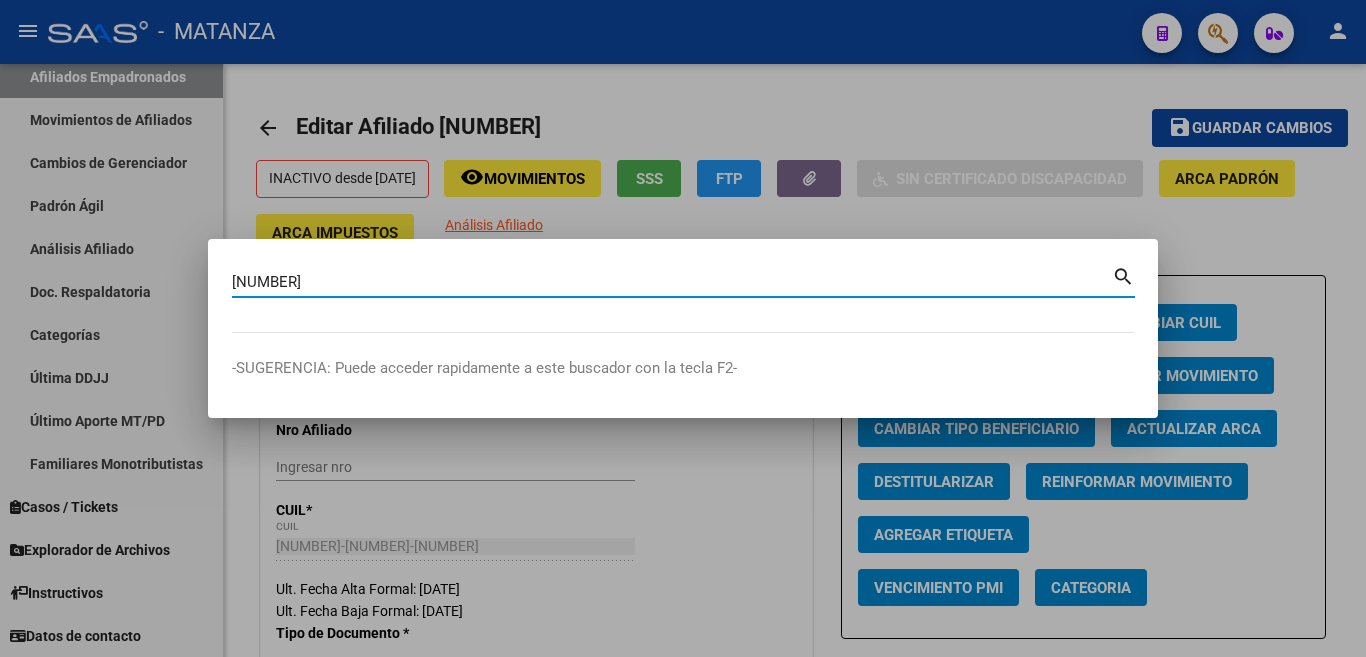type on "[NUMBER]" 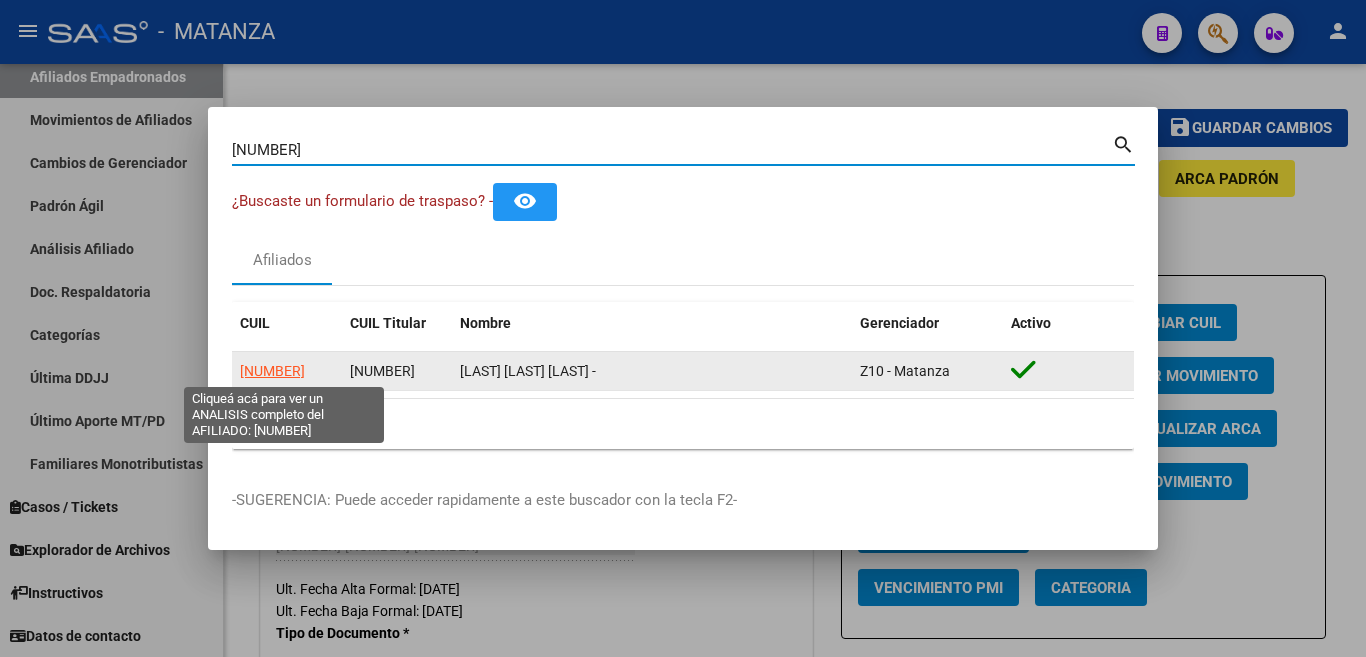 click on "[NUMBER]" 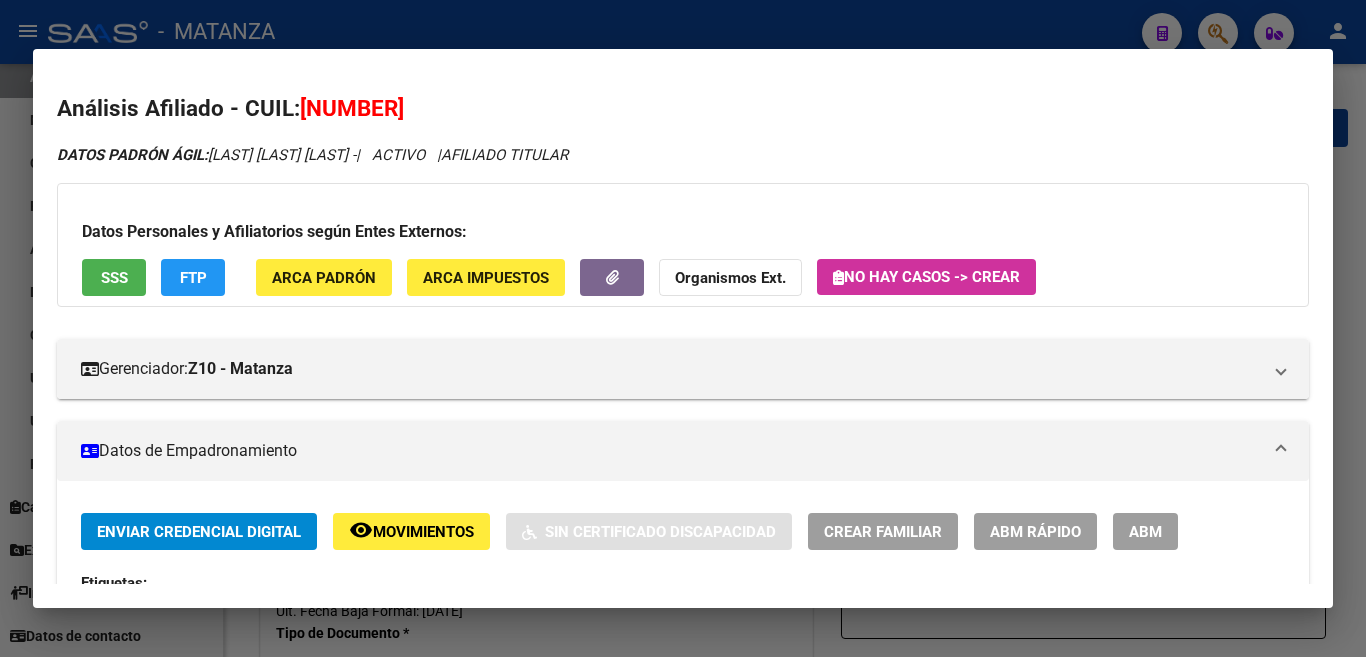 click on "ABM" at bounding box center [1145, 532] 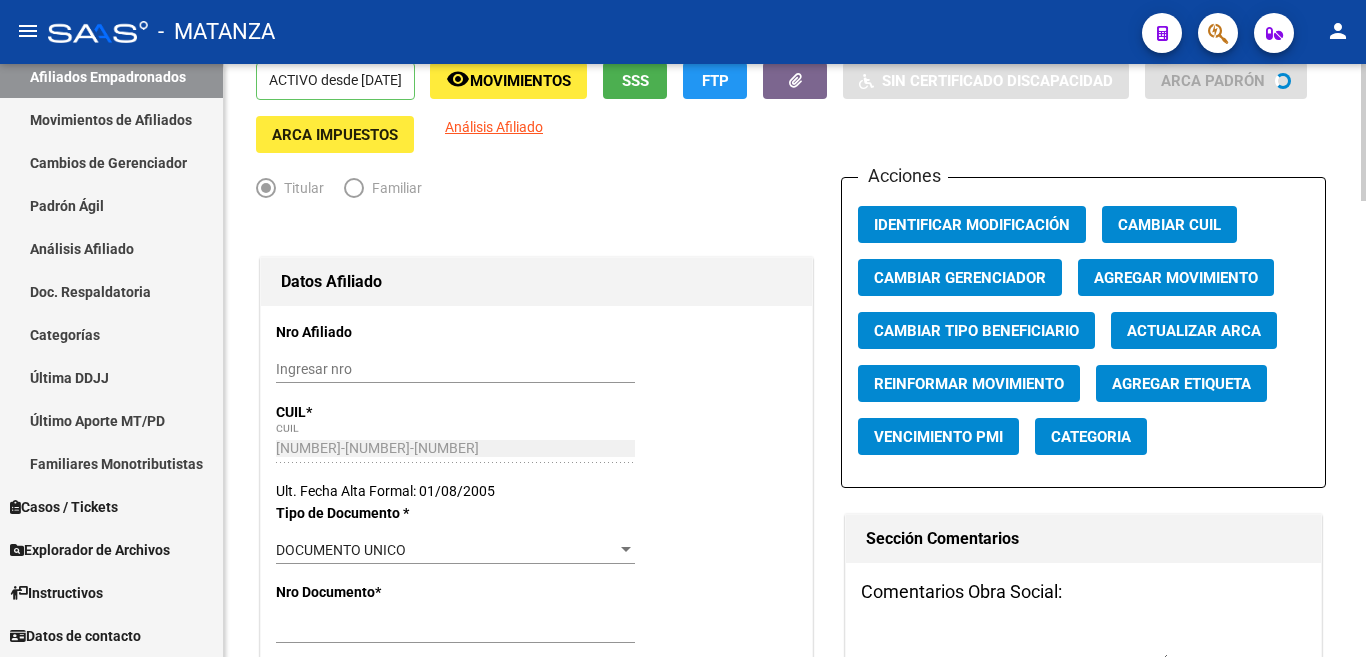 scroll, scrollTop: 400, scrollLeft: 0, axis: vertical 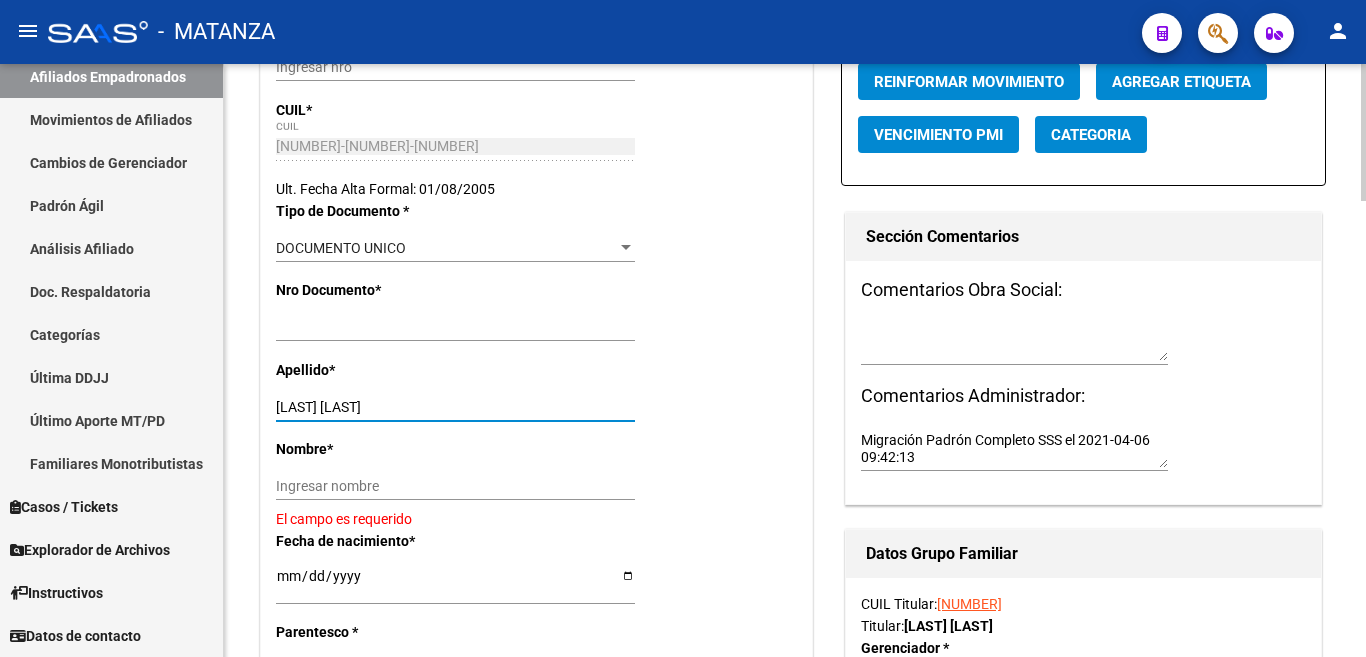 drag, startPoint x: 359, startPoint y: 404, endPoint x: 434, endPoint y: 405, distance: 75.00667 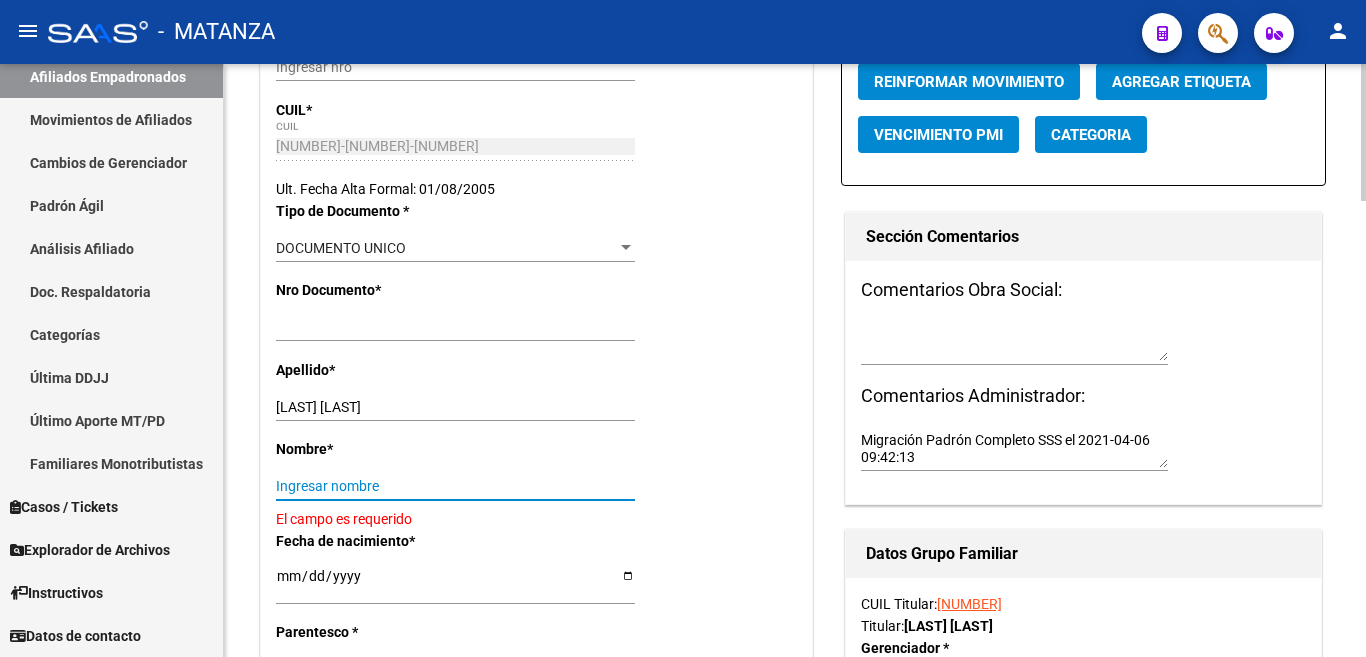 paste on "[LAST] [LAST]" 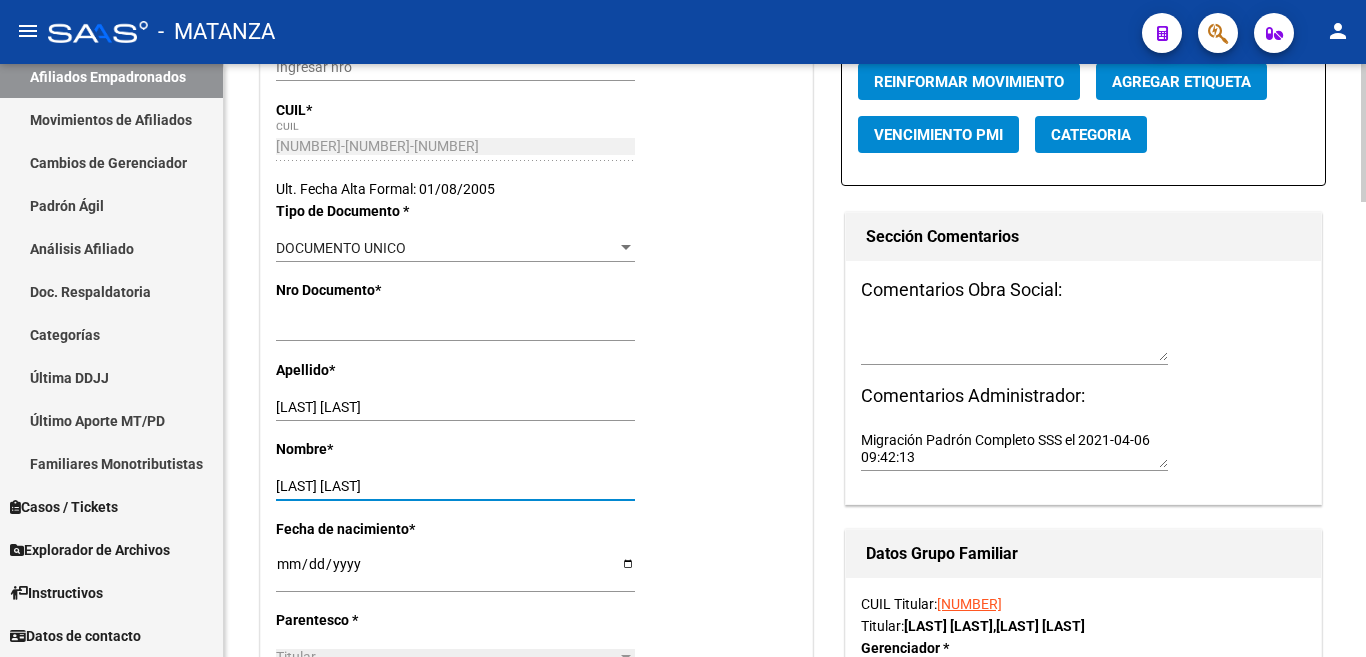 type on "[LAST] [LAST]" 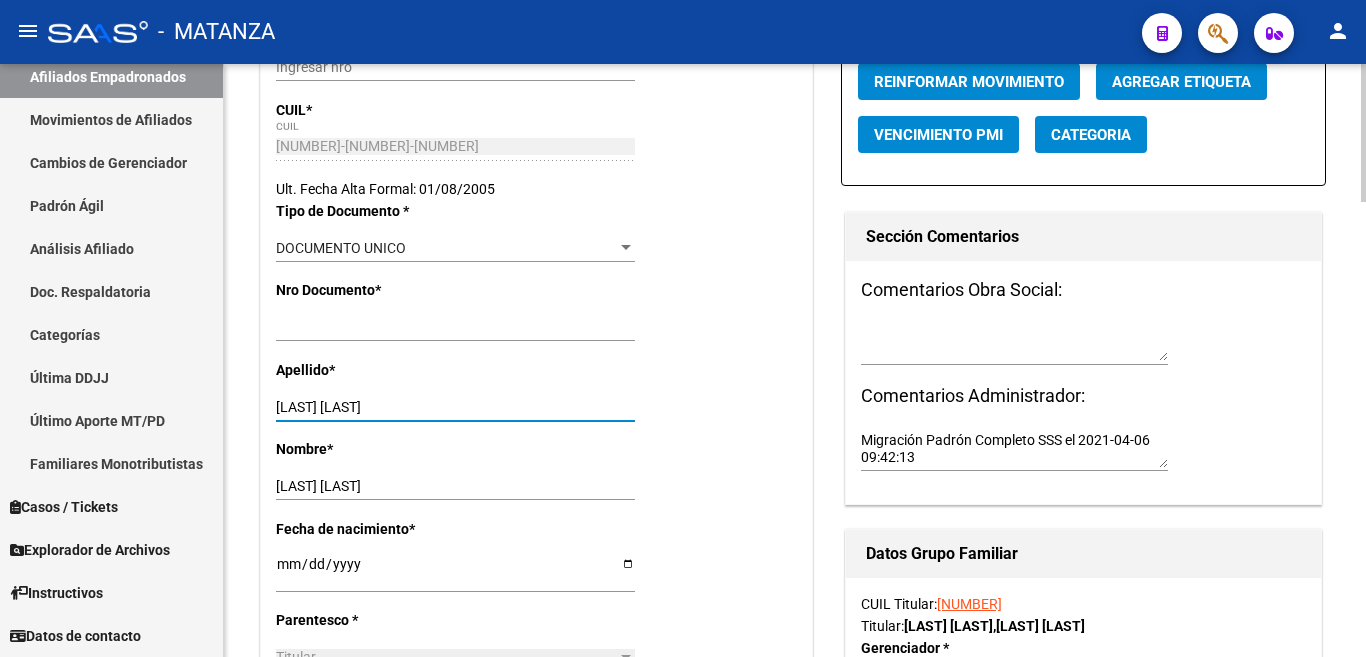 drag, startPoint x: 361, startPoint y: 401, endPoint x: 417, endPoint y: 401, distance: 56 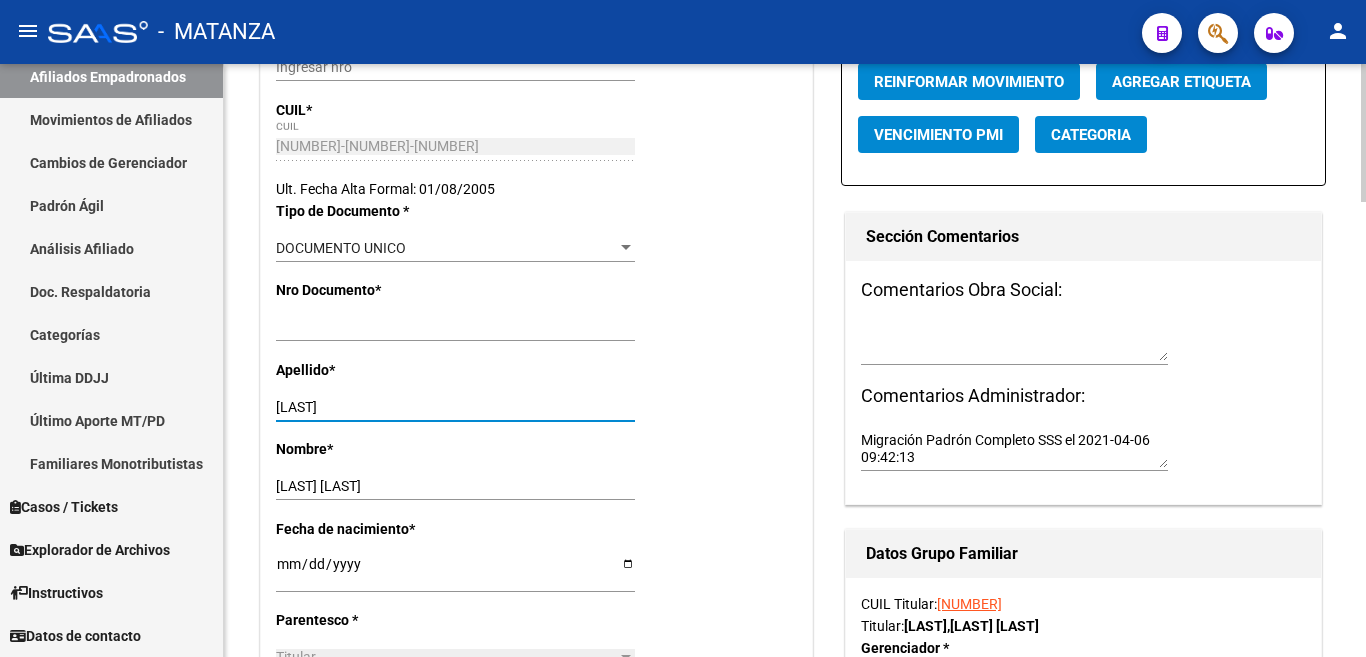 click on "[LAST]" at bounding box center (455, 407) 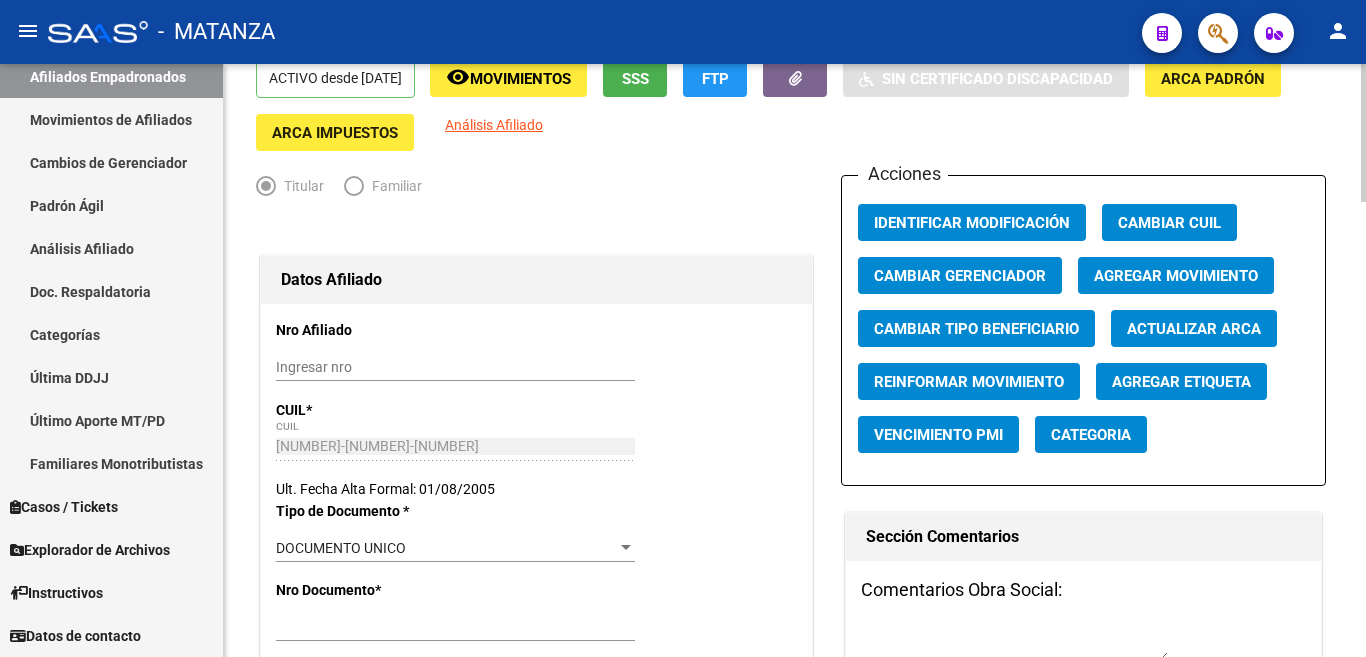type on "[LAST]" 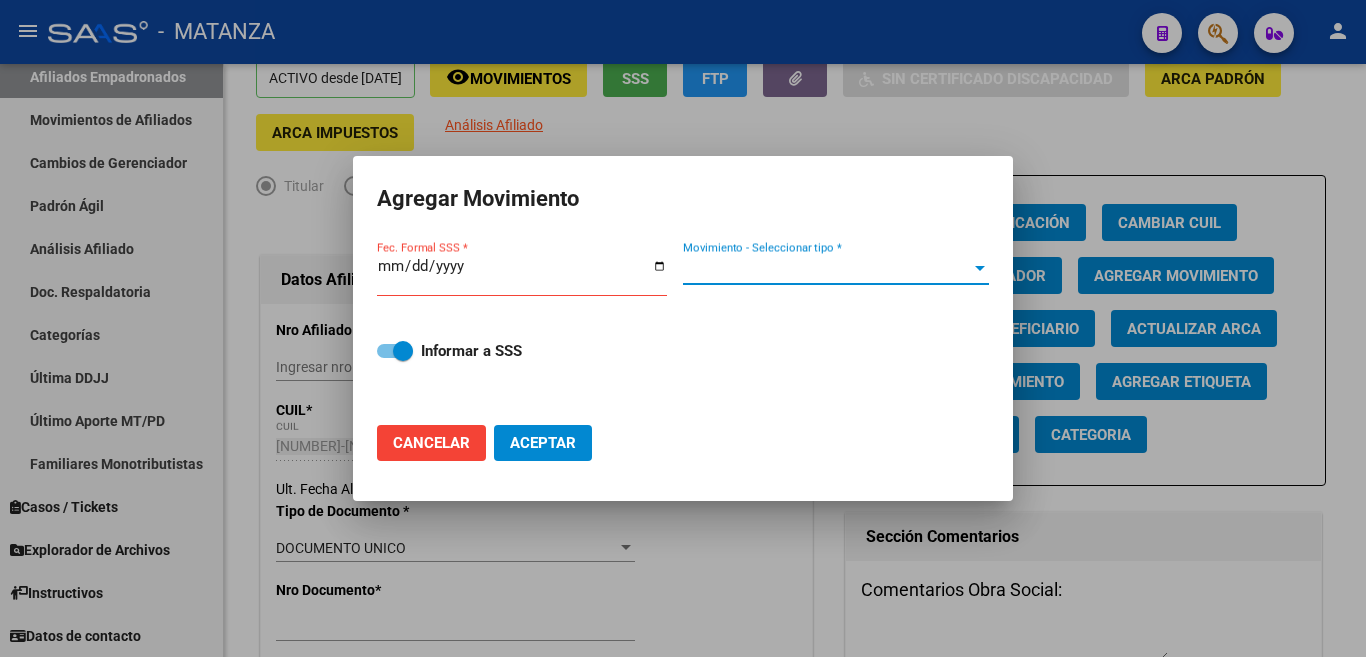 click on "Movimiento - Seleccionar tipo *" at bounding box center (827, 269) 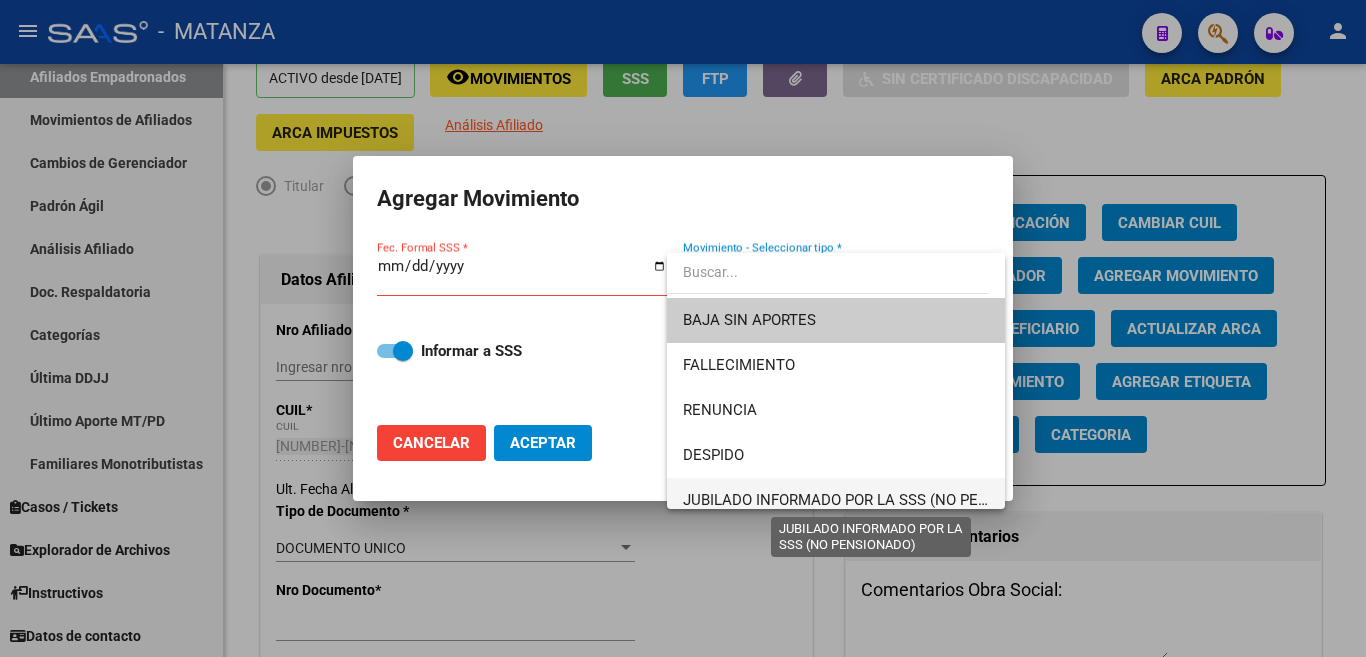drag, startPoint x: 888, startPoint y: 490, endPoint x: 868, endPoint y: 477, distance: 23.853722 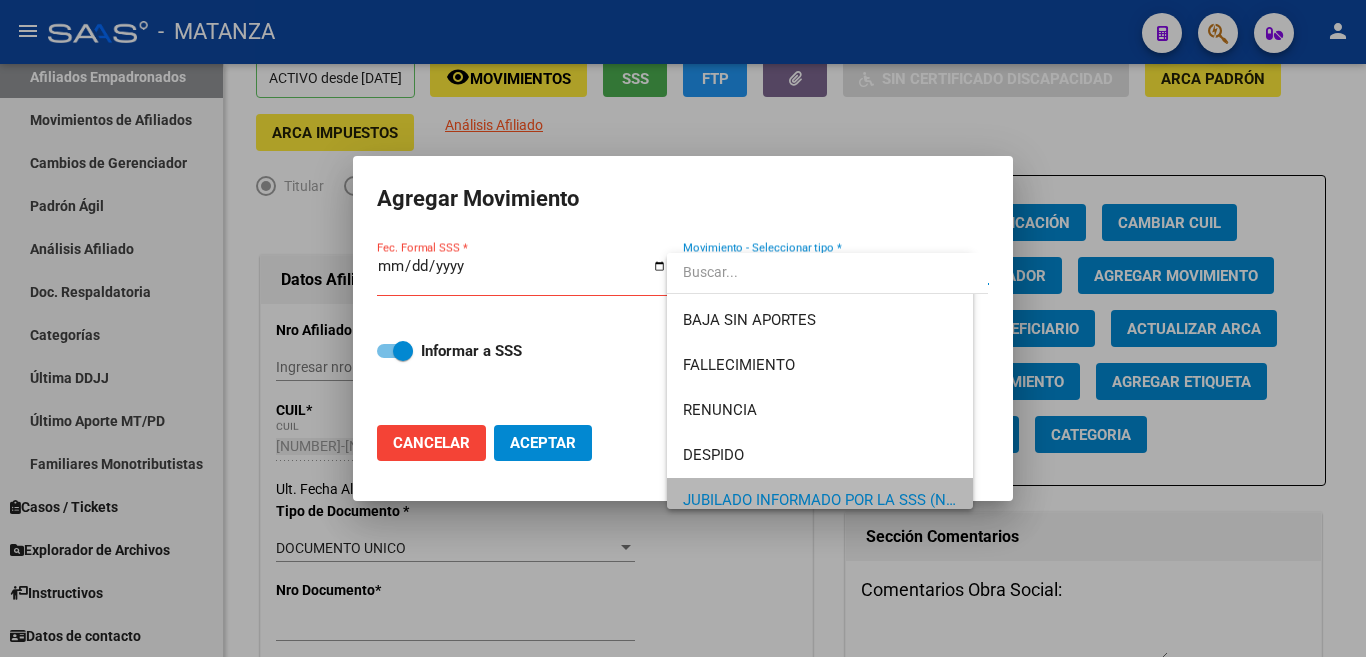 scroll, scrollTop: 11, scrollLeft: 0, axis: vertical 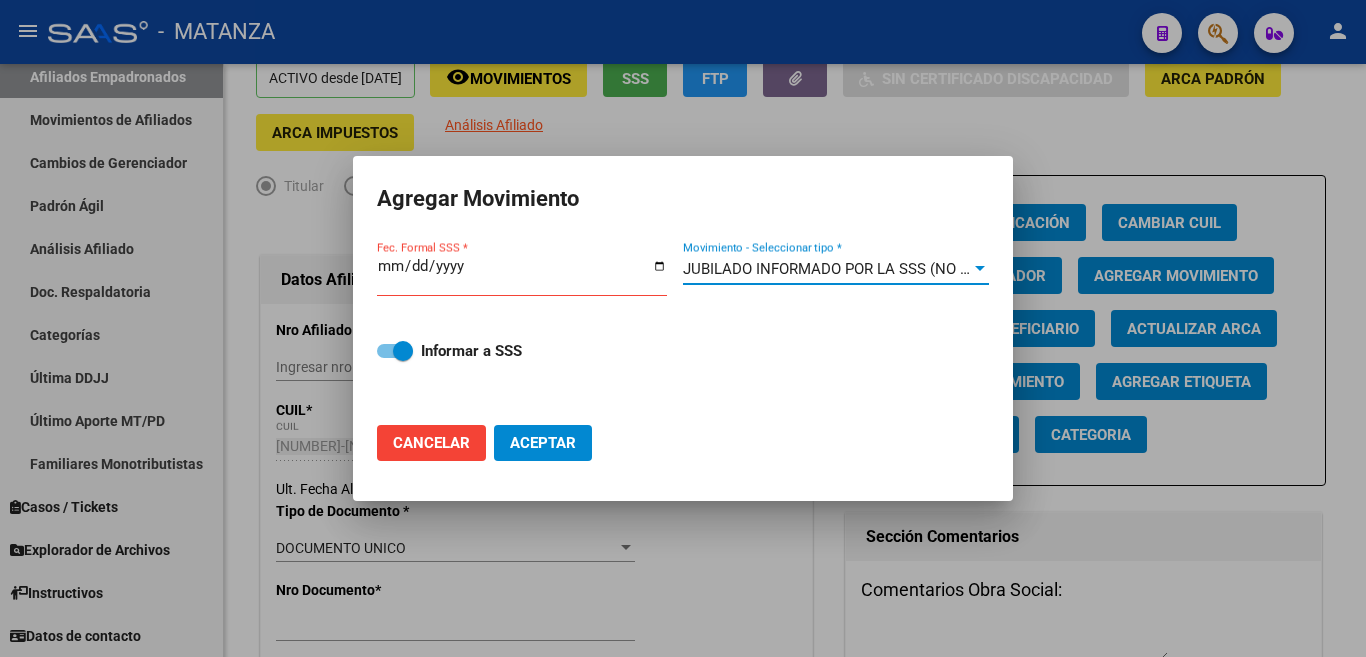 click on "Fec. Formal SSS *" at bounding box center (522, 274) 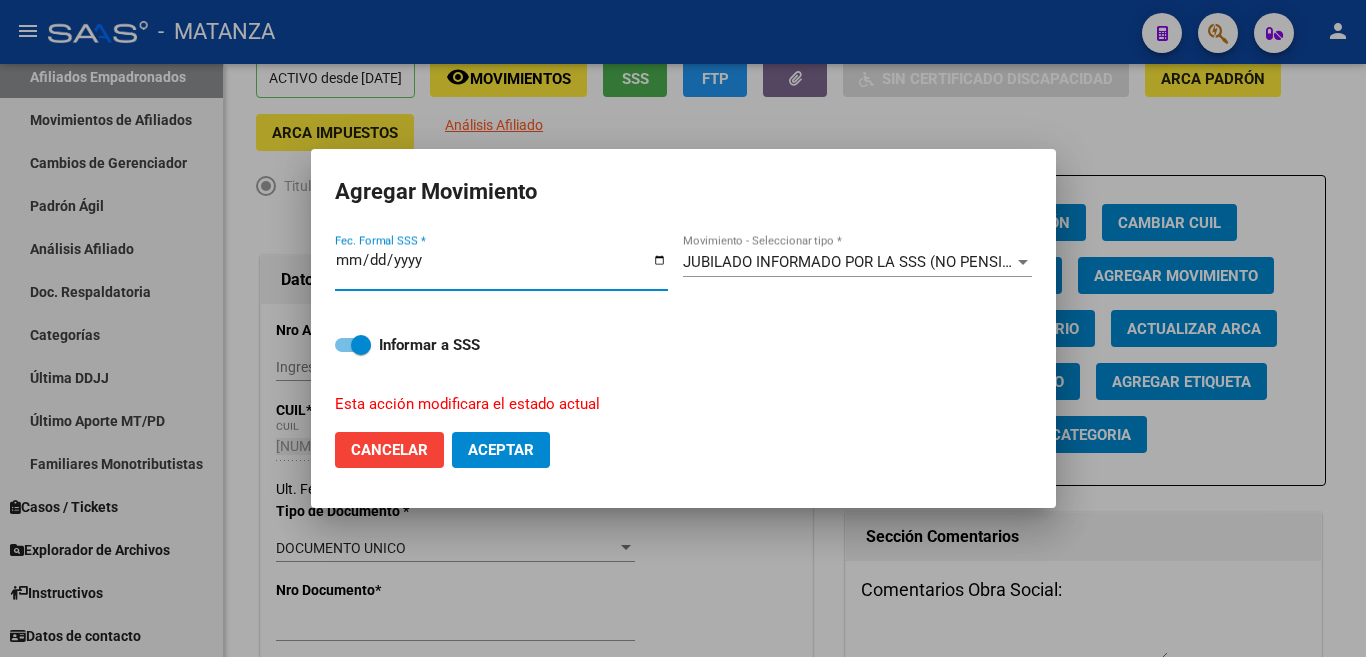 type on "2025-08-04" 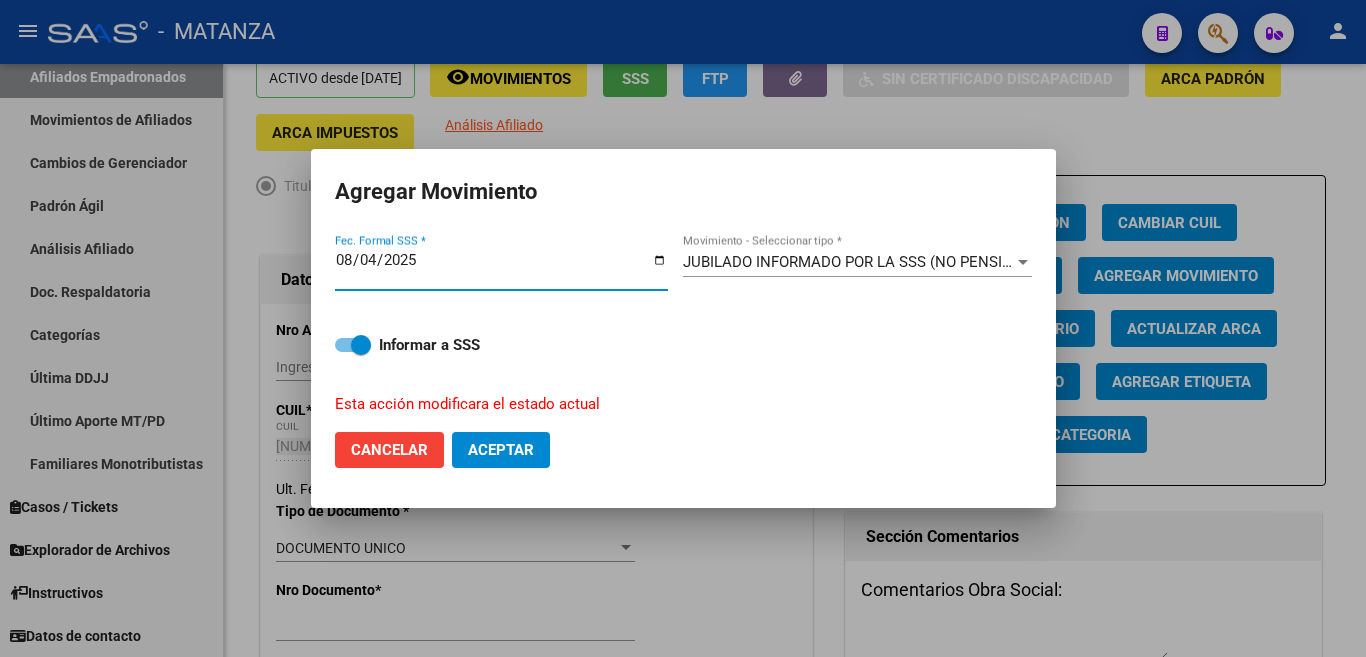 click on "Aceptar" 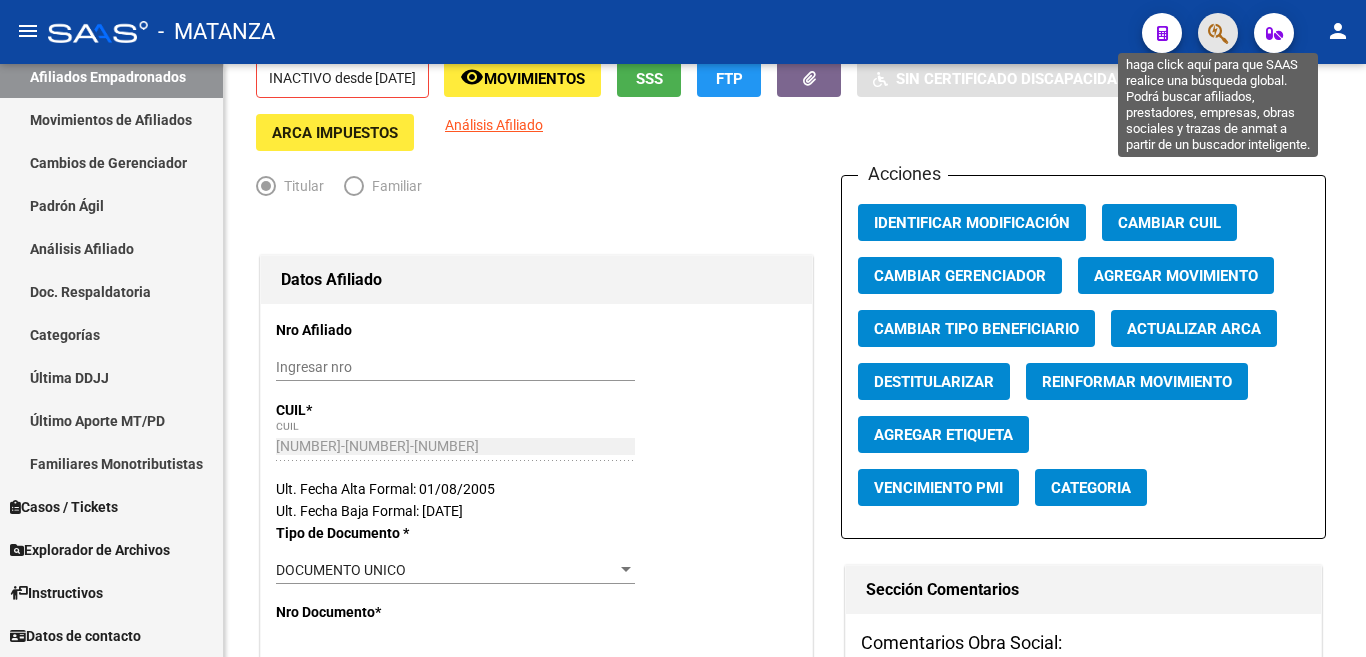 click 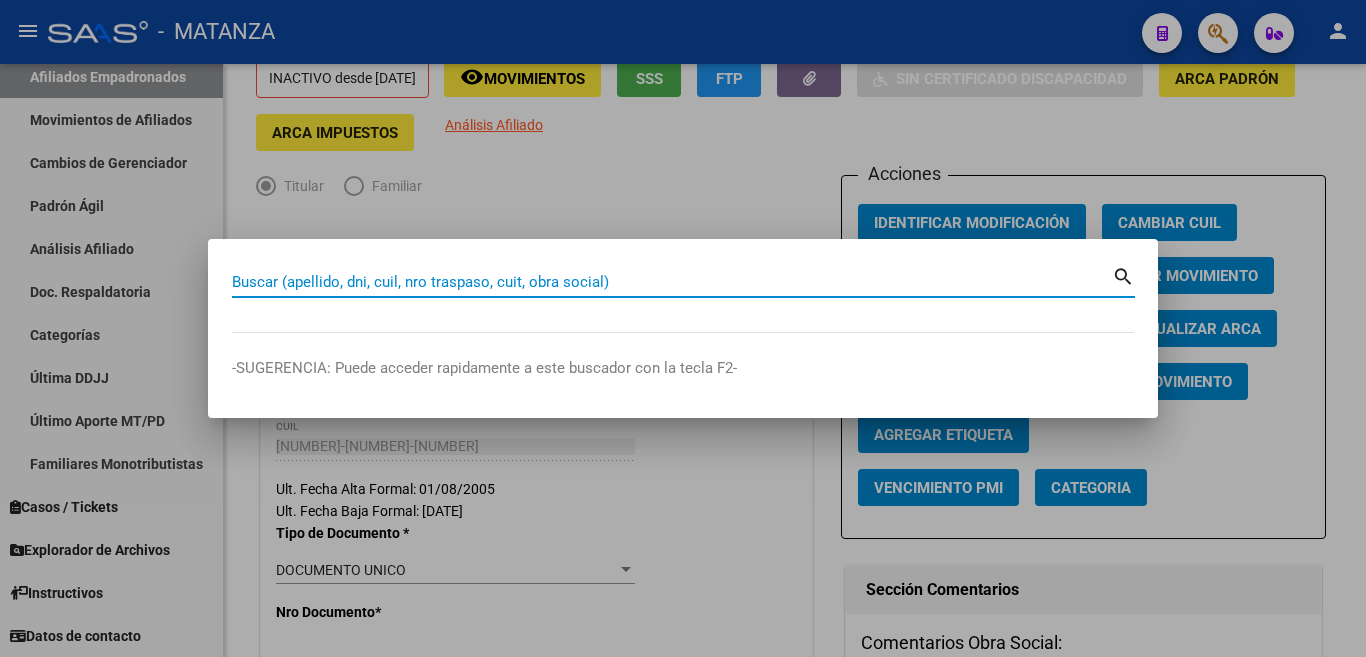 click on "Buscar (apellido, dni, cuil, nro traspaso, cuit, obra social)" at bounding box center (672, 282) 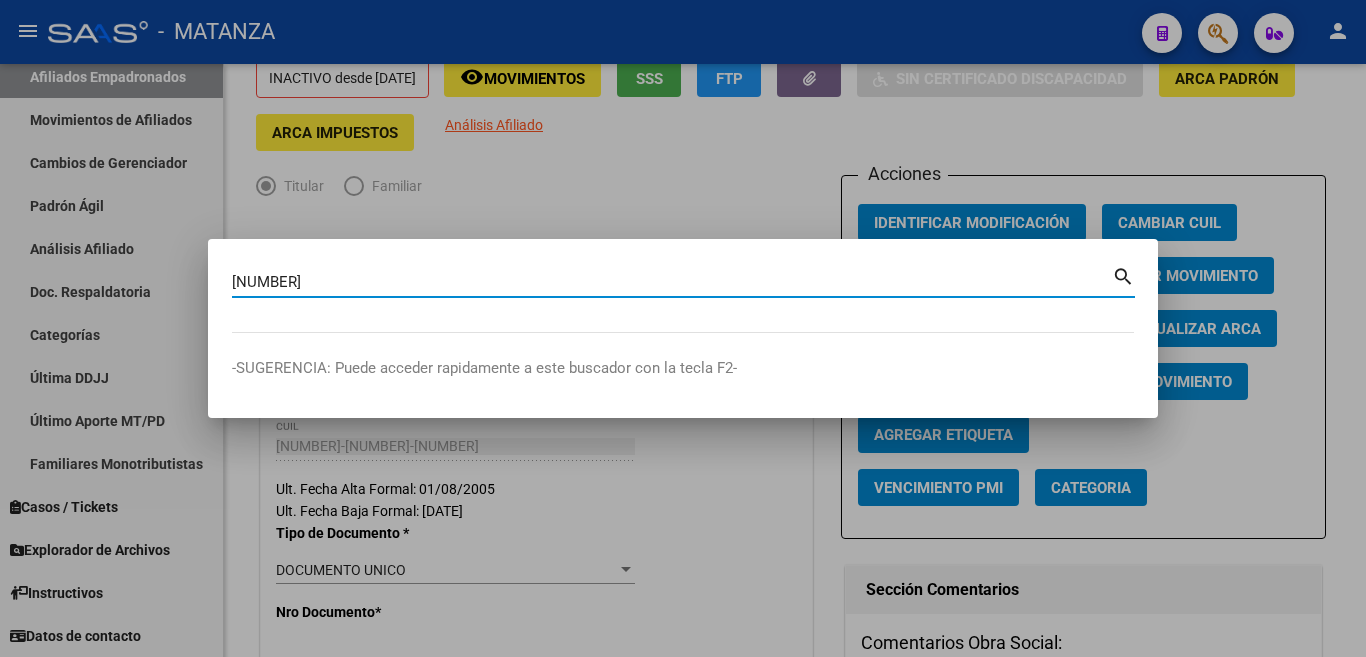 type on "[NUMBER]" 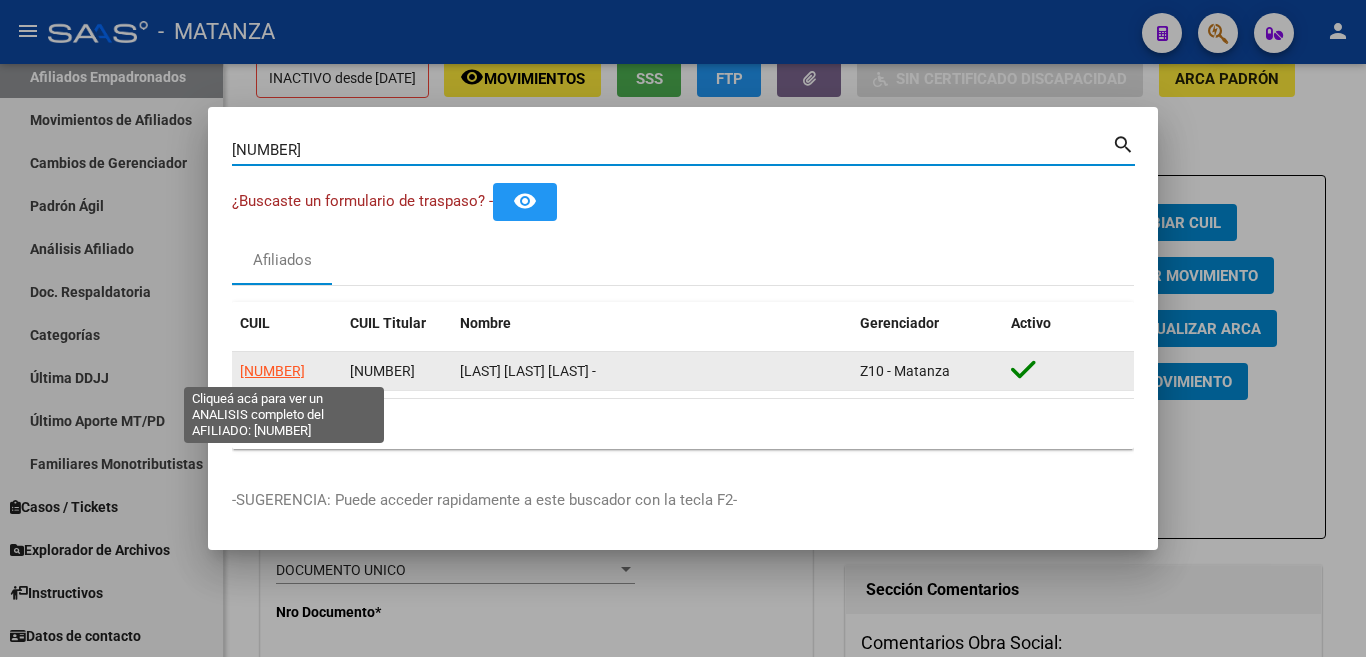 click on "[NUMBER]" 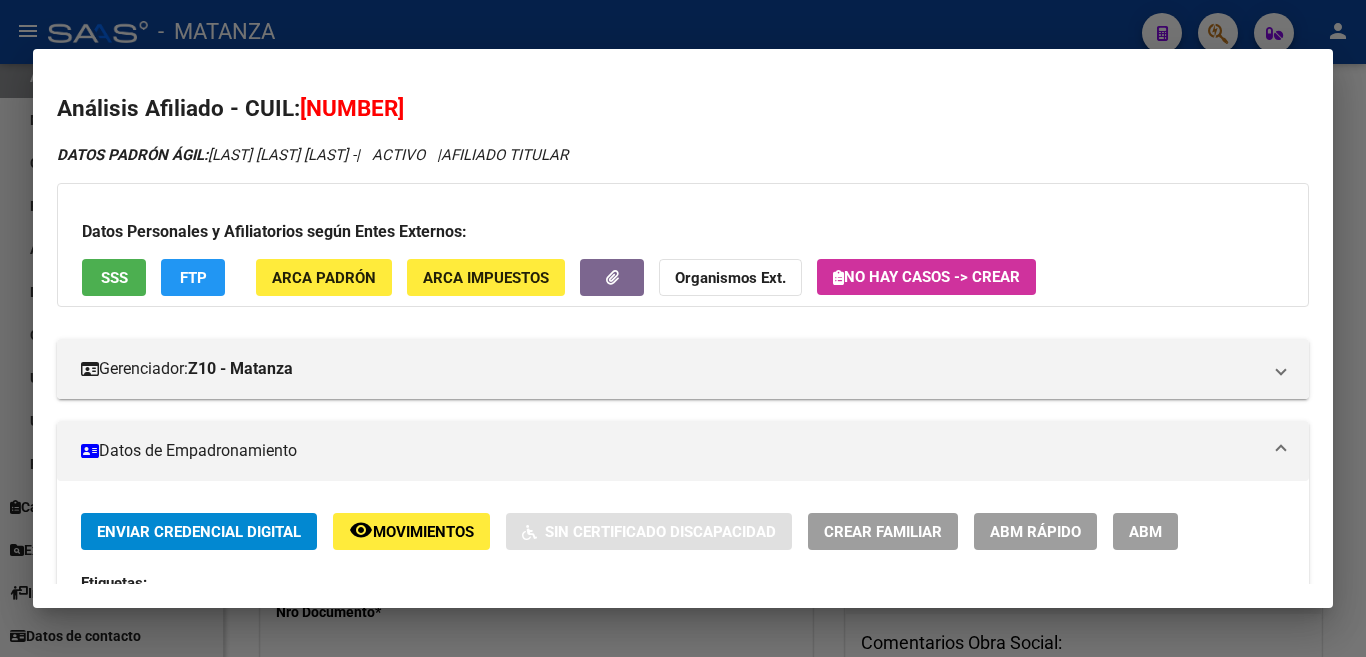 drag, startPoint x: 1152, startPoint y: 535, endPoint x: 1138, endPoint y: 601, distance: 67.46851 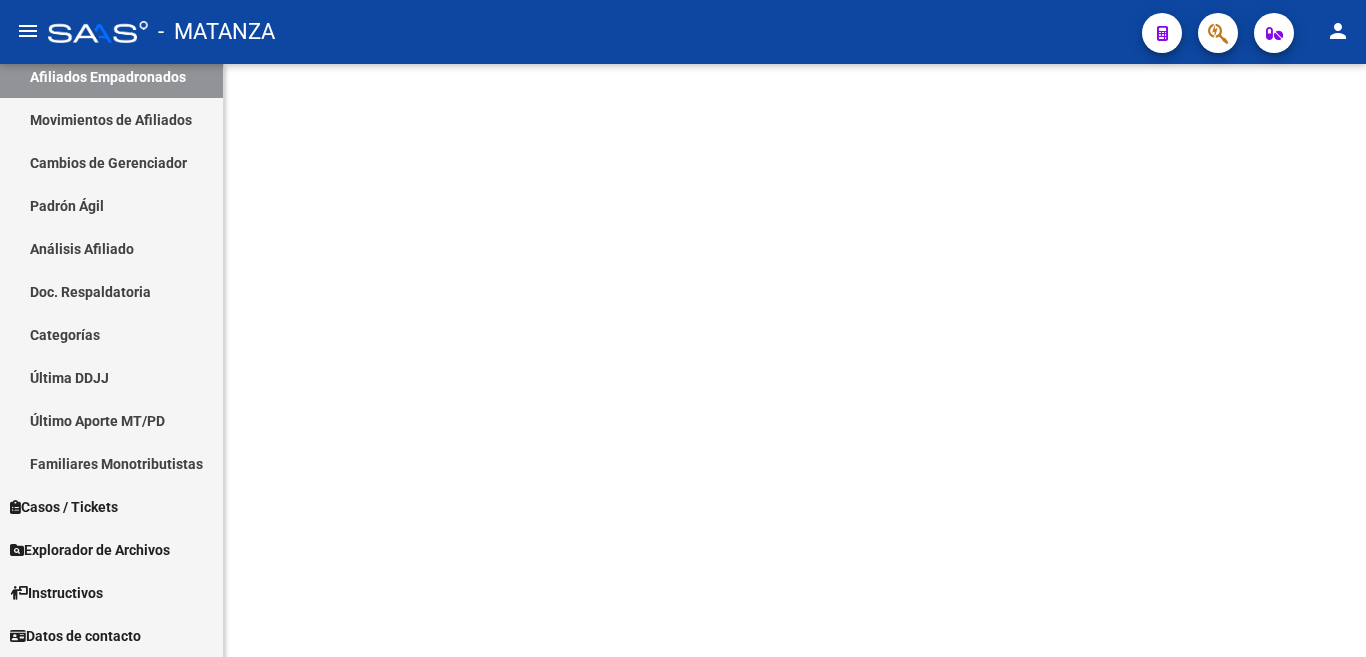 scroll, scrollTop: 0, scrollLeft: 0, axis: both 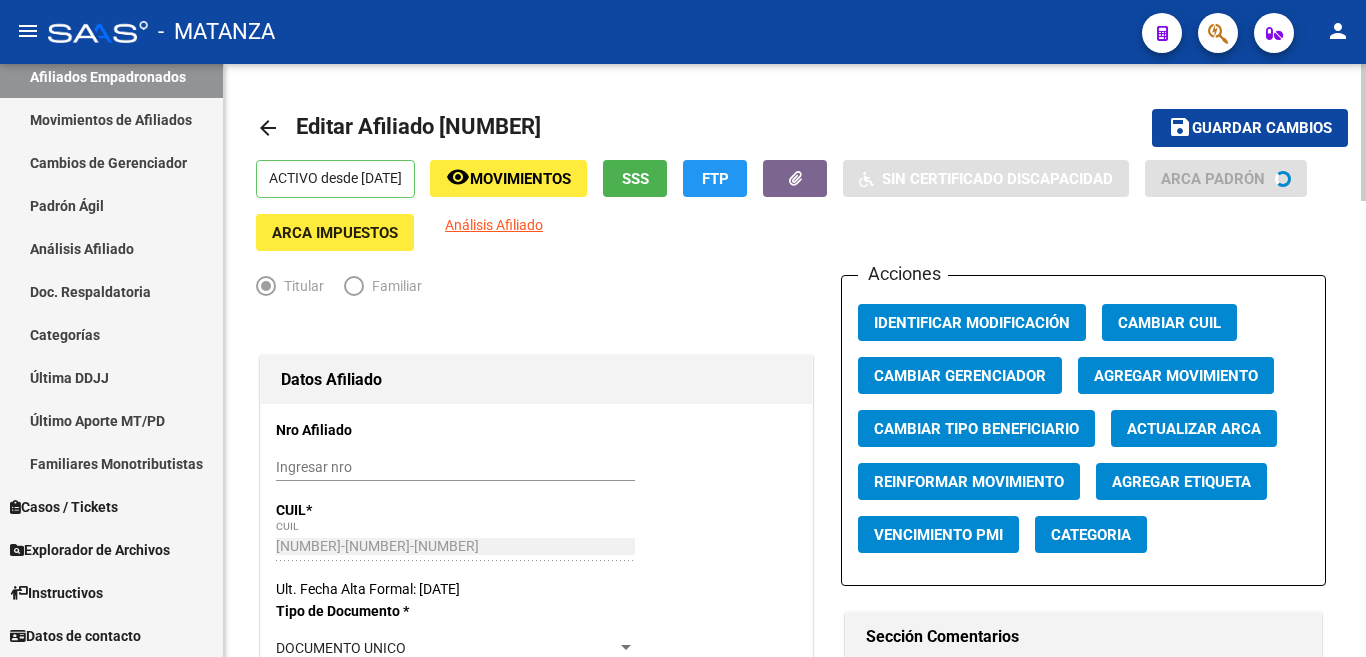 click on "Agregar Movimiento" 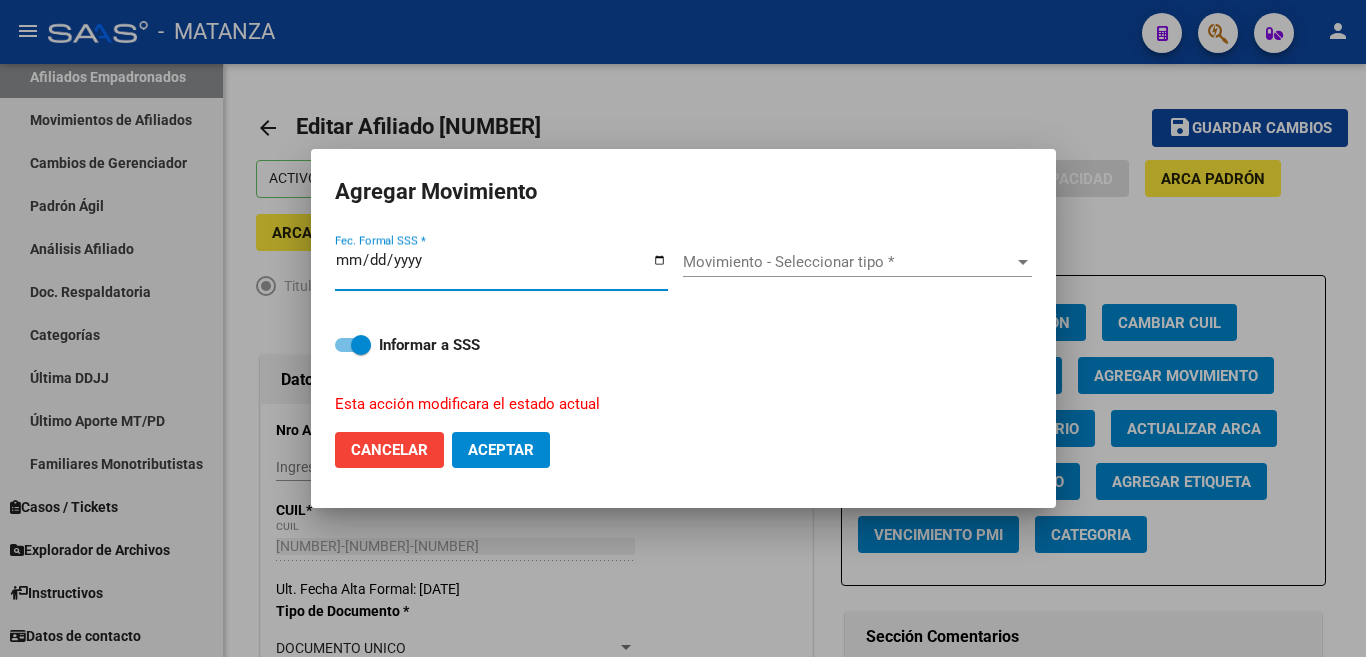 type on "2025-08-04" 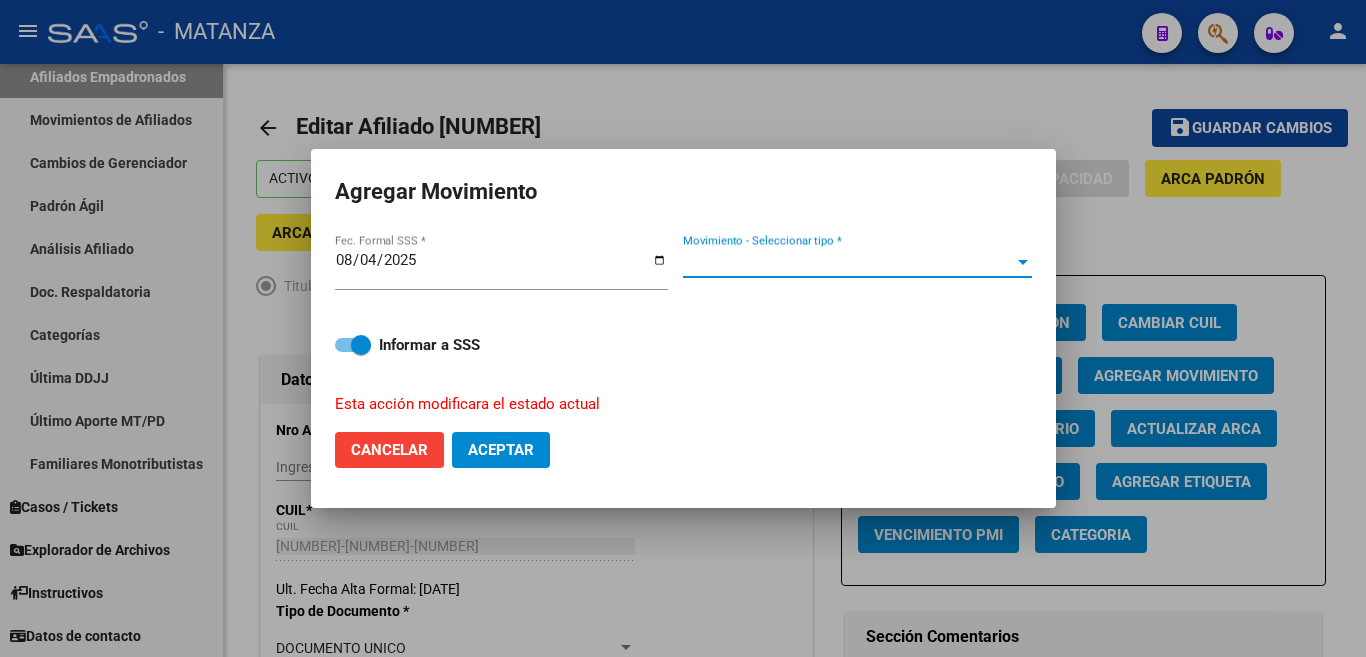 click at bounding box center [1023, 262] 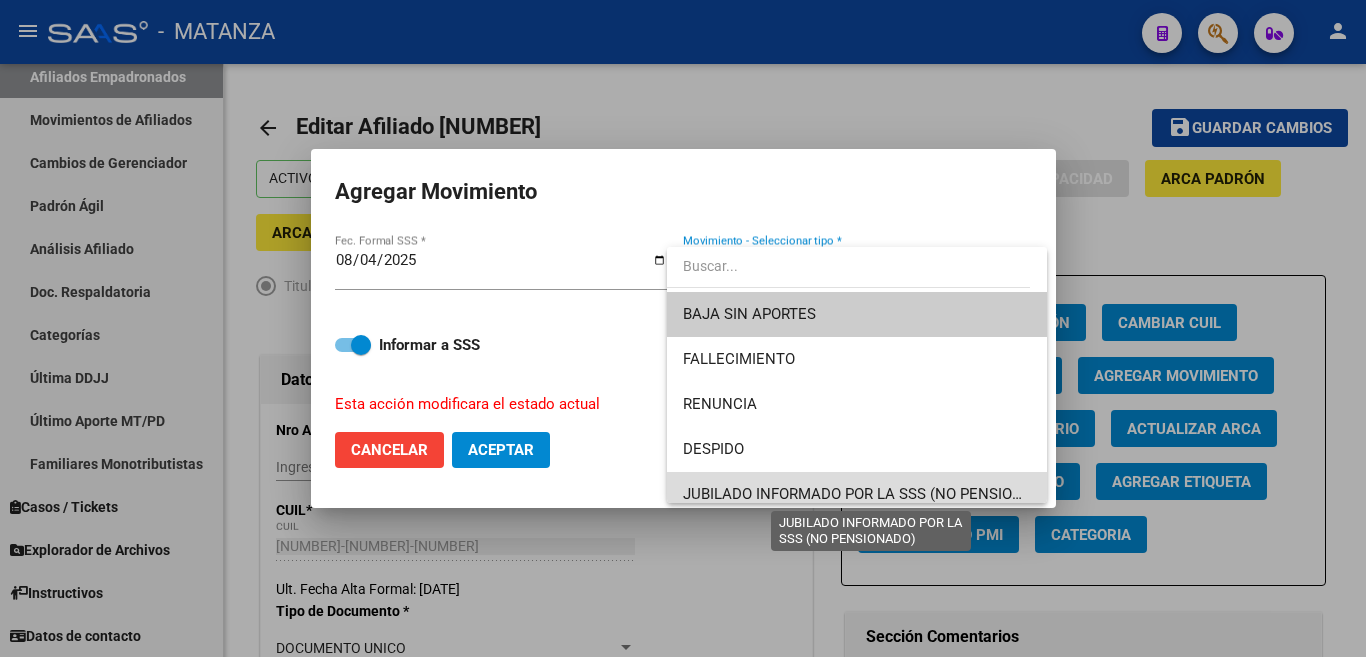 click on "JUBILADO INFORMADO POR LA SSS (NO PENSIONADO)" at bounding box center (870, 494) 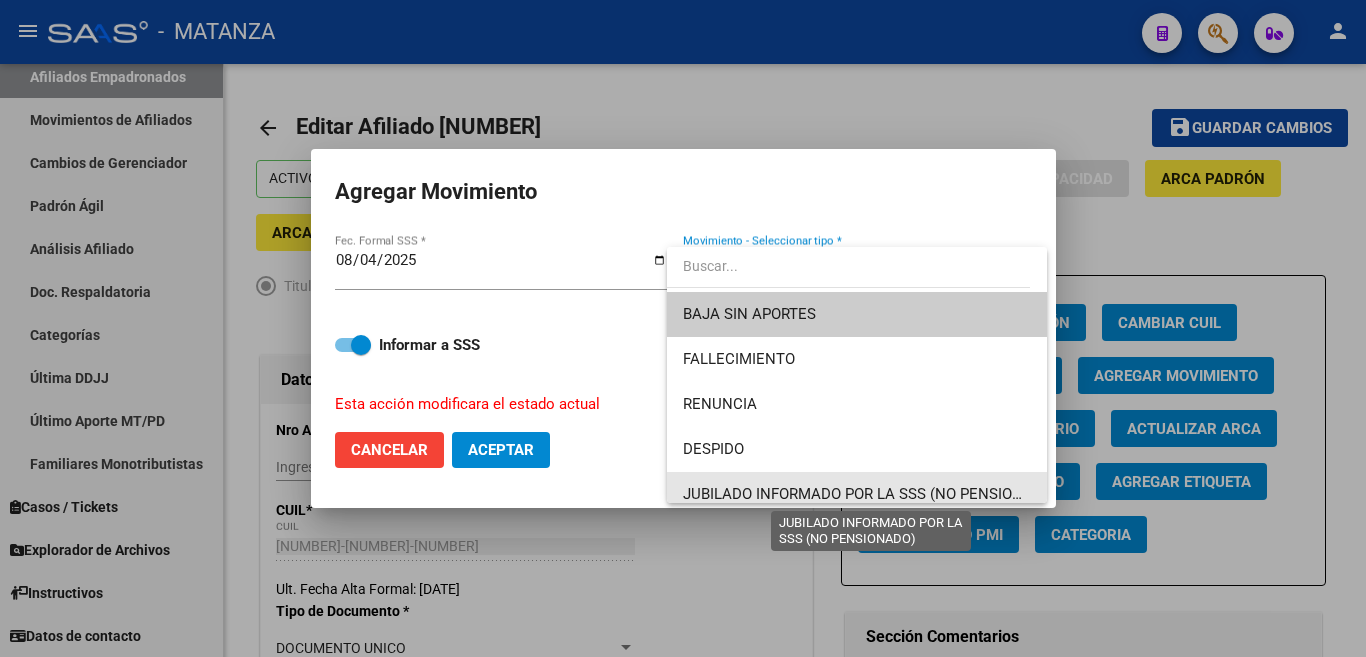 scroll, scrollTop: 11, scrollLeft: 0, axis: vertical 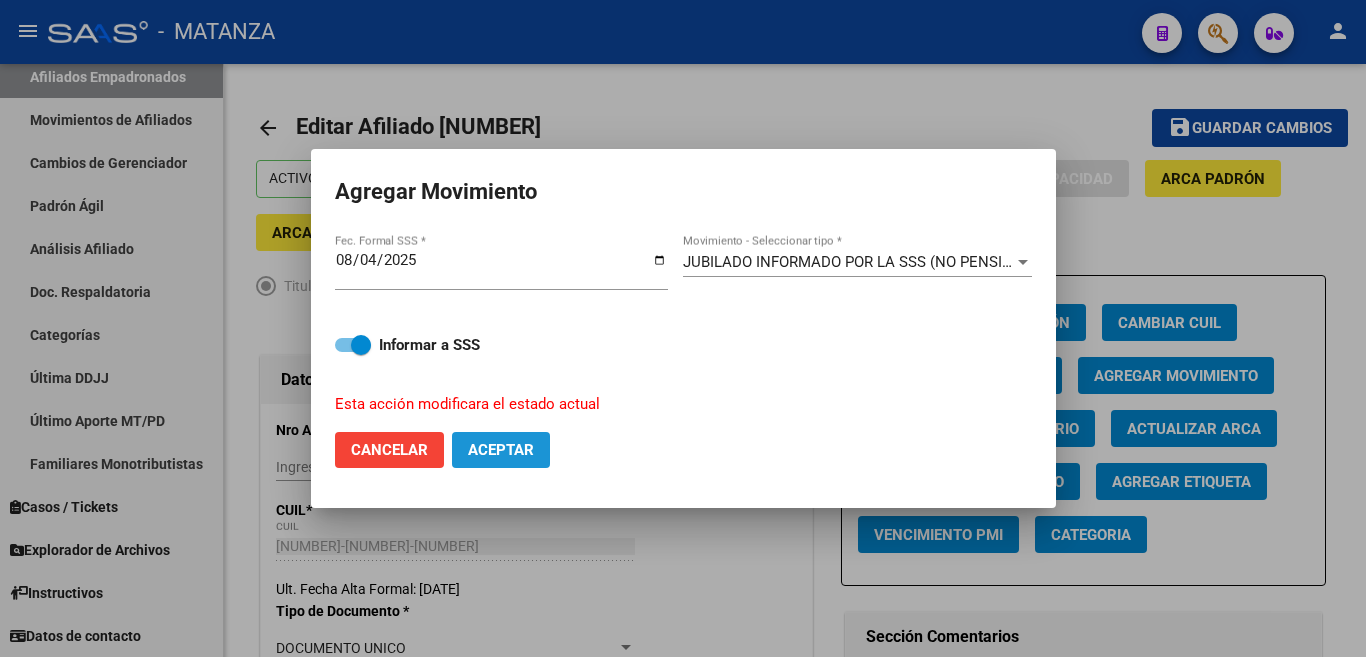 click on "Aceptar" 